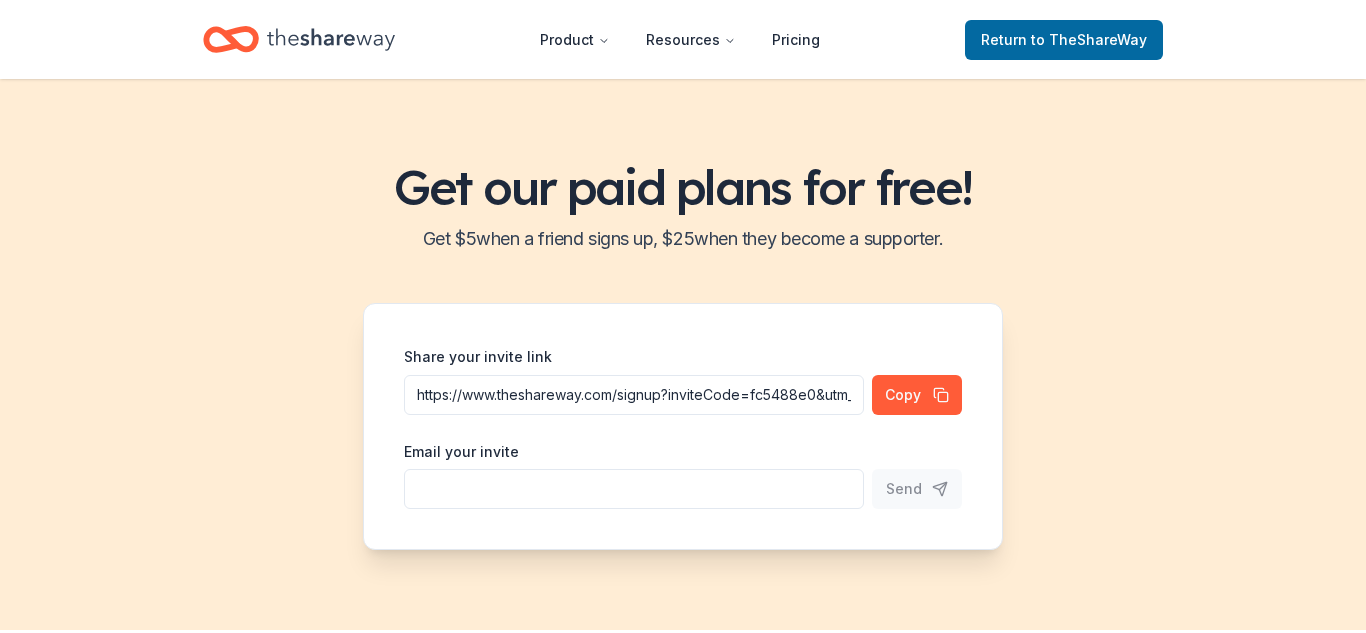 scroll, scrollTop: 0, scrollLeft: 0, axis: both 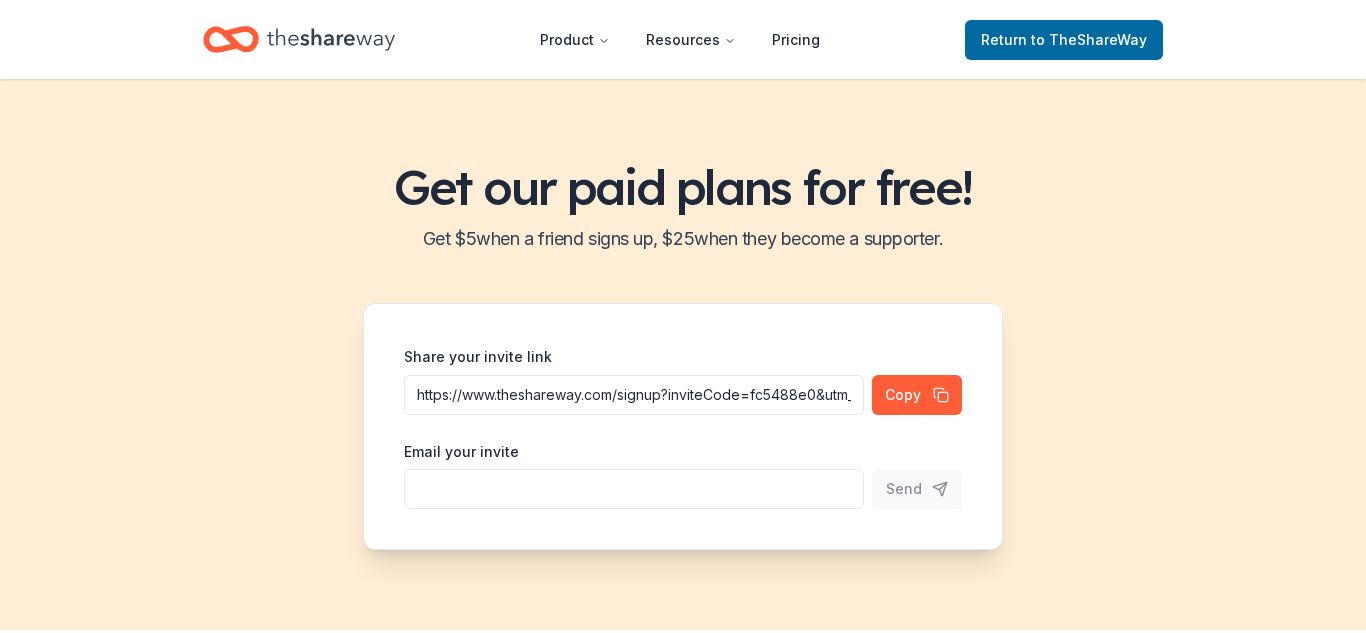 click on "https://www.theshareway.com/signup?inviteCode=fc5488e0&utm_campaign=referral_link" at bounding box center [634, 395] 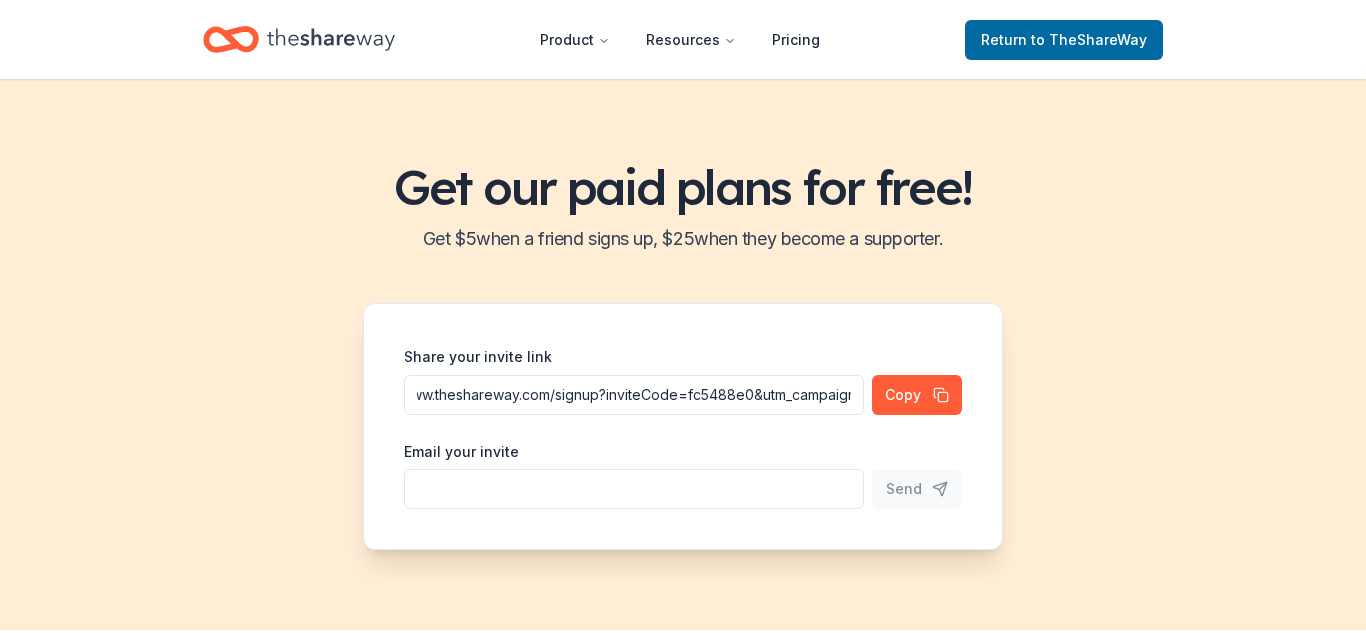 scroll, scrollTop: 0, scrollLeft: 161, axis: horizontal 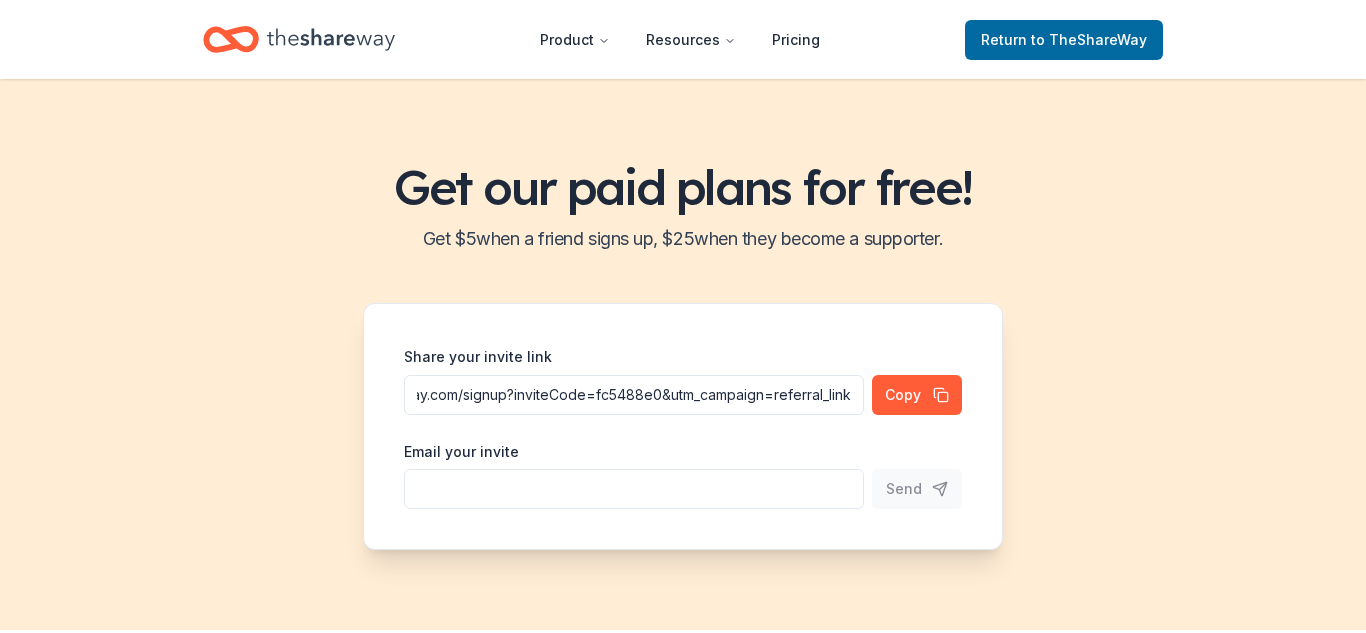 drag, startPoint x: 417, startPoint y: 396, endPoint x: 870, endPoint y: 392, distance: 453.01767 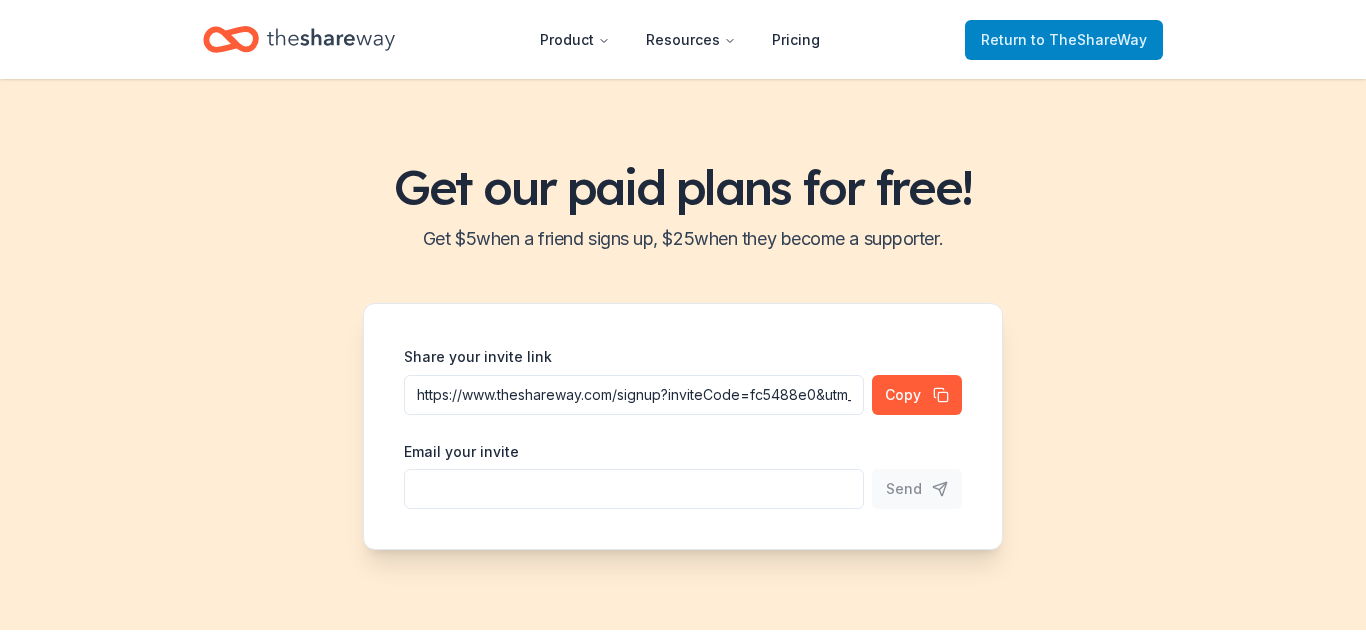 click on "Return to TheShareWay" at bounding box center [1064, 40] 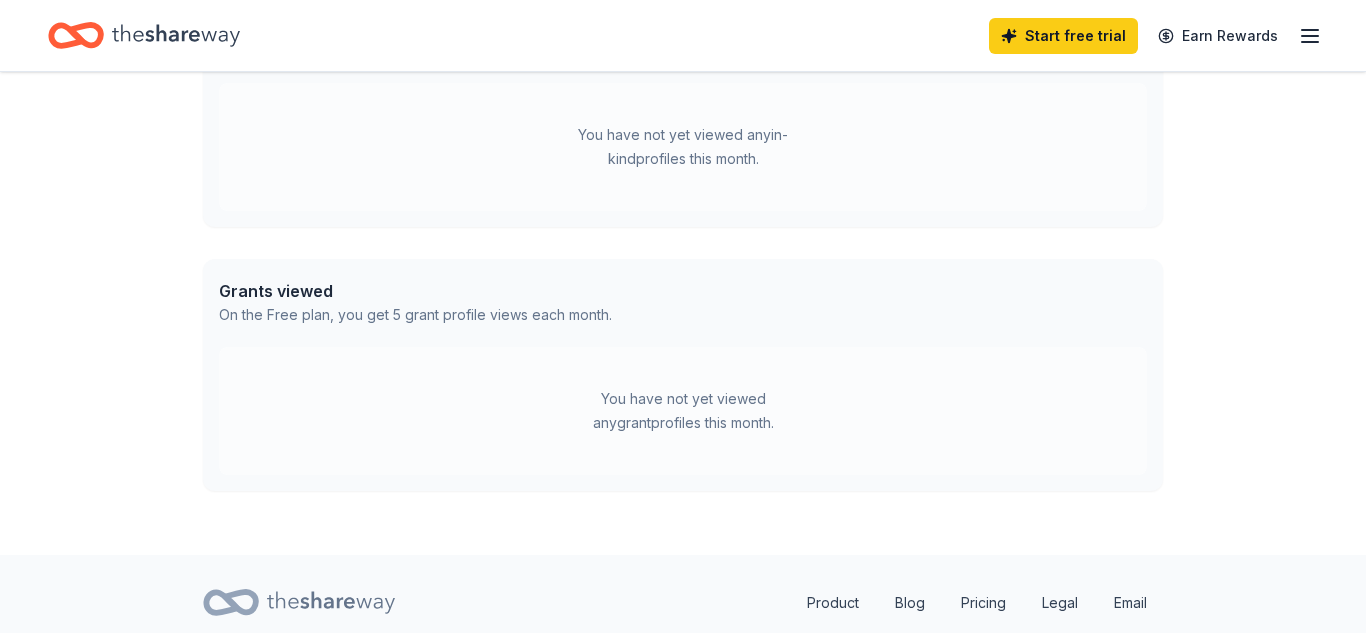 scroll, scrollTop: 671, scrollLeft: 0, axis: vertical 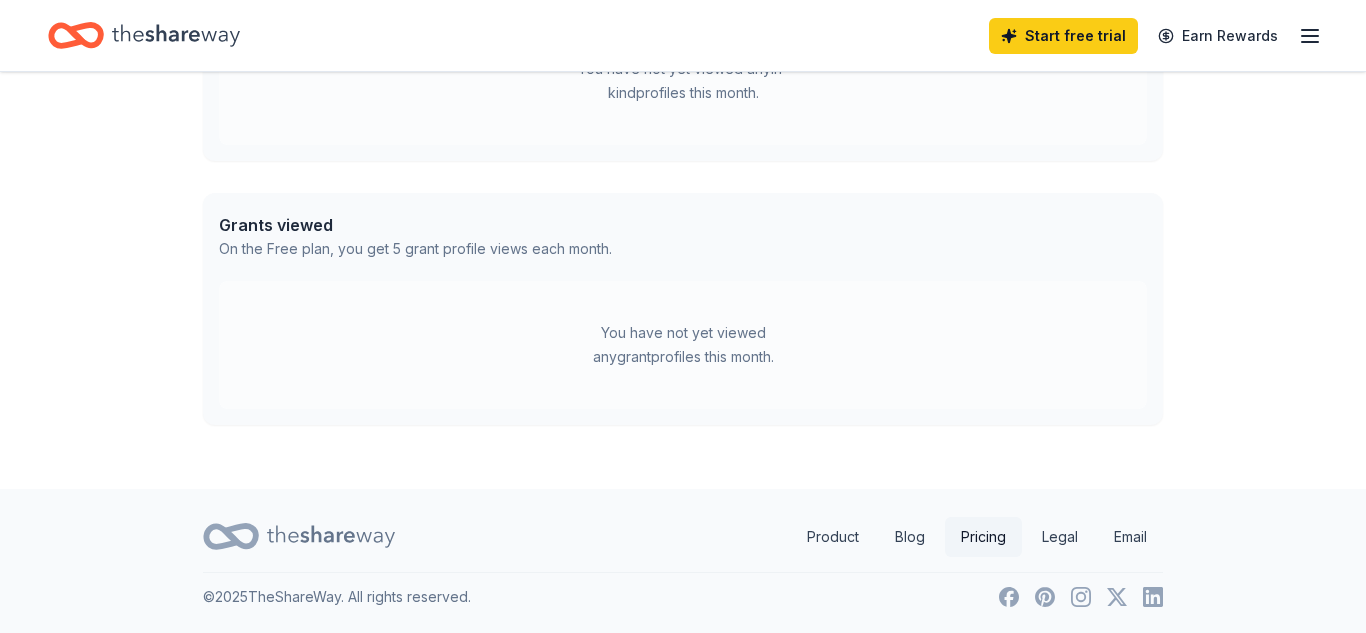 click on "Pricing" at bounding box center [983, 537] 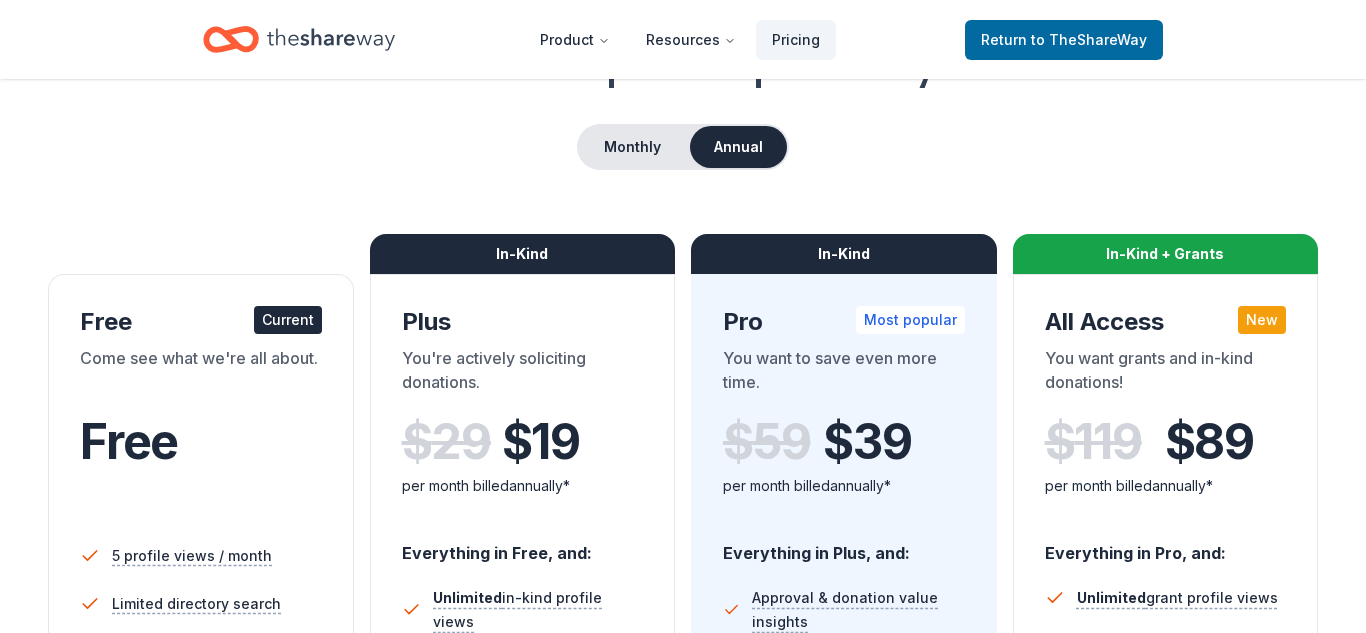 scroll, scrollTop: 154, scrollLeft: 0, axis: vertical 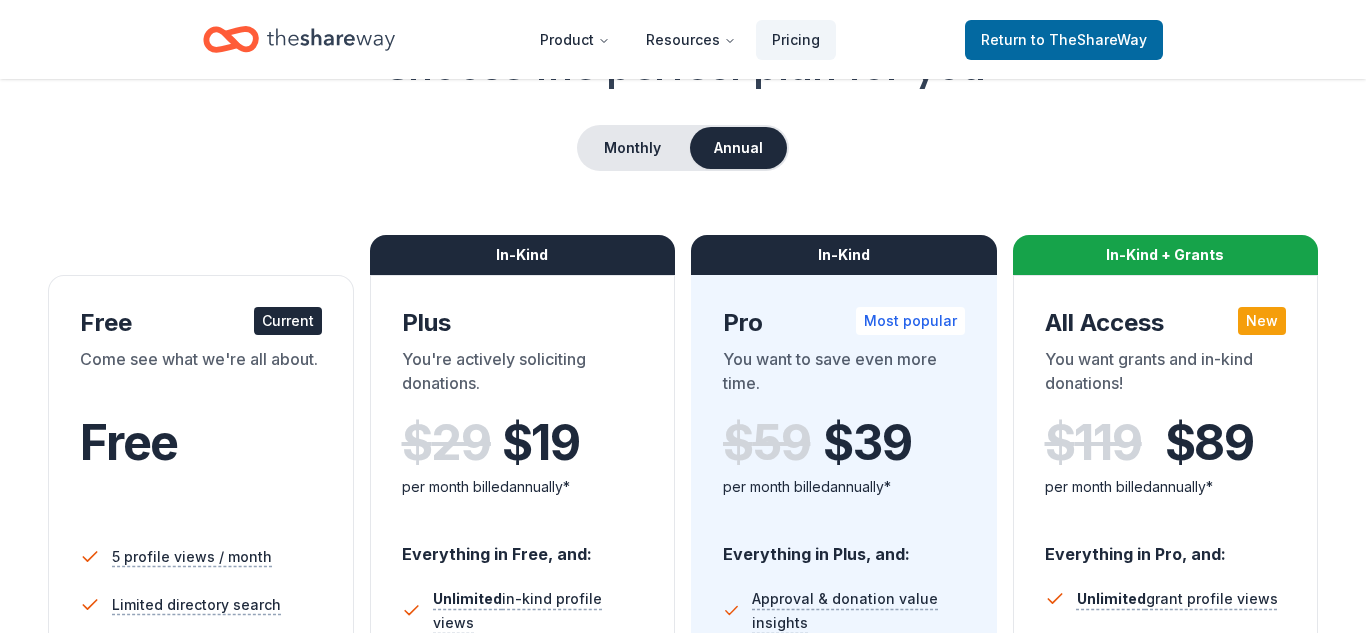 click on "Annual" at bounding box center [738, 148] 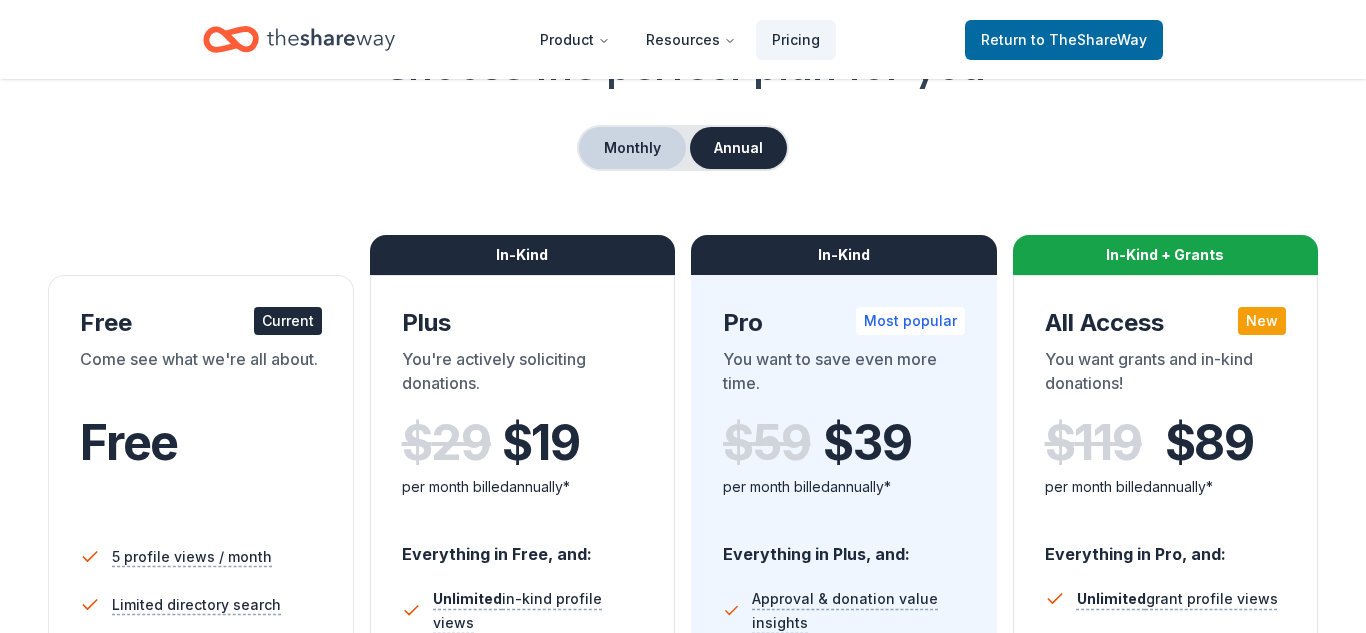 click on "Monthly" at bounding box center [632, 148] 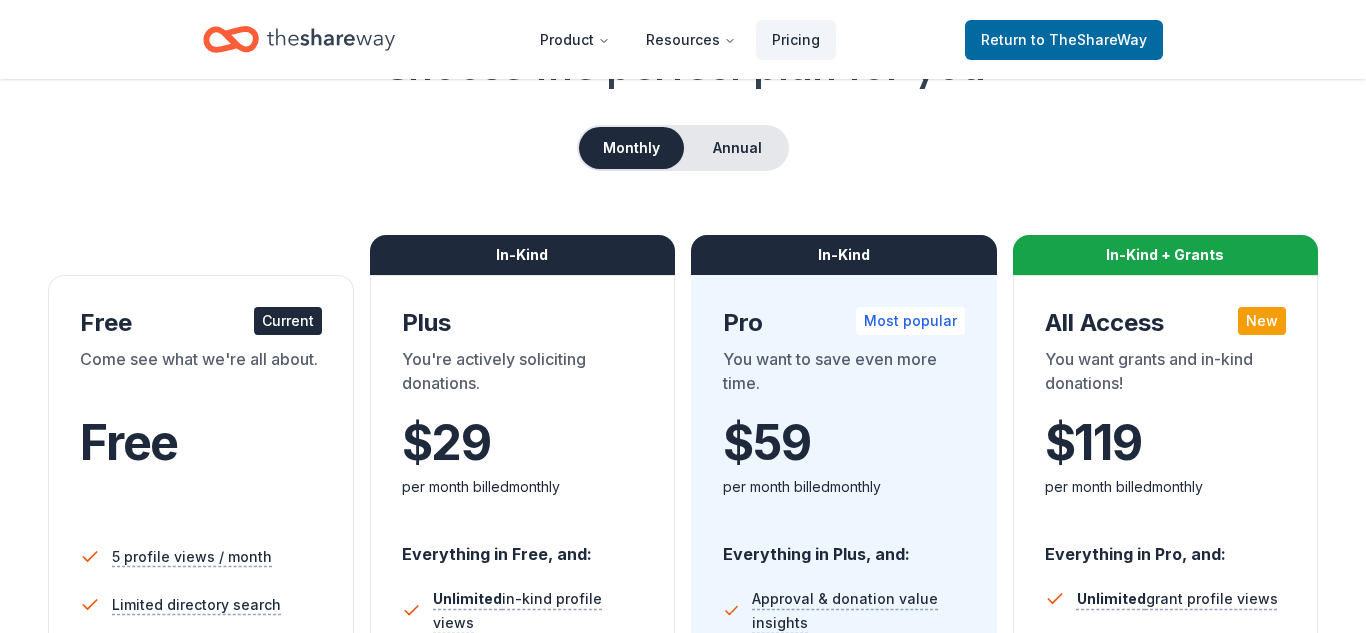 scroll, scrollTop: 152, scrollLeft: 0, axis: vertical 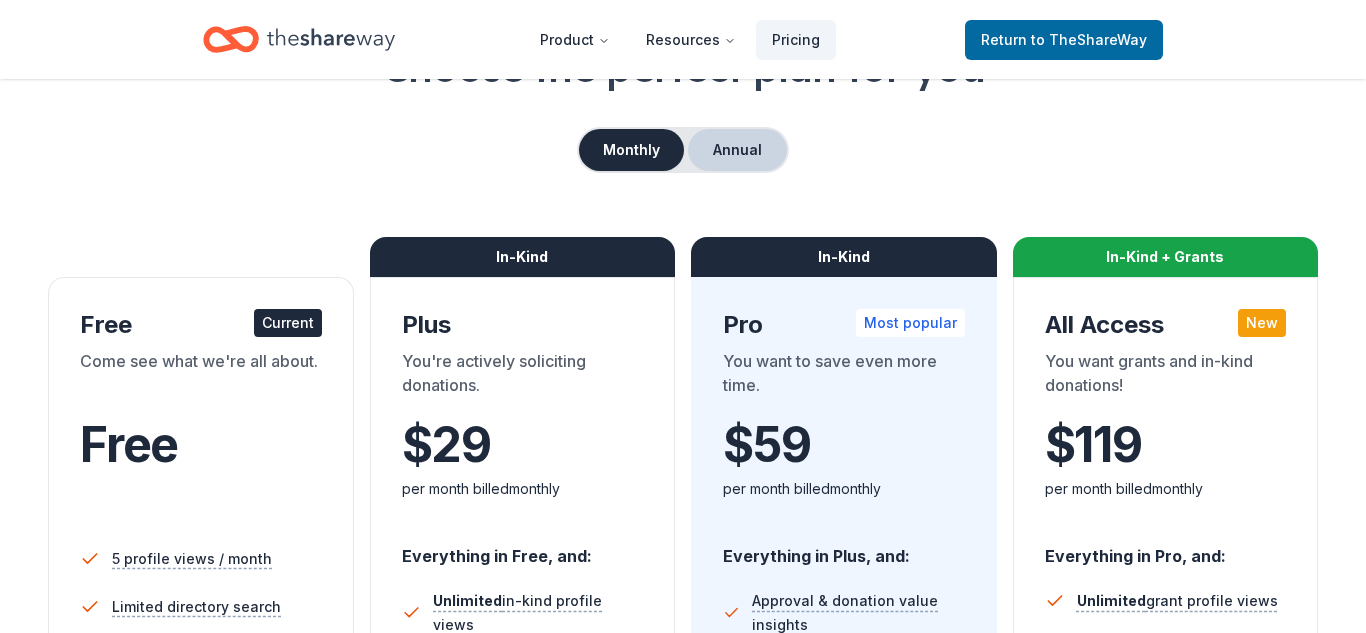 click on "Annual" at bounding box center (737, 150) 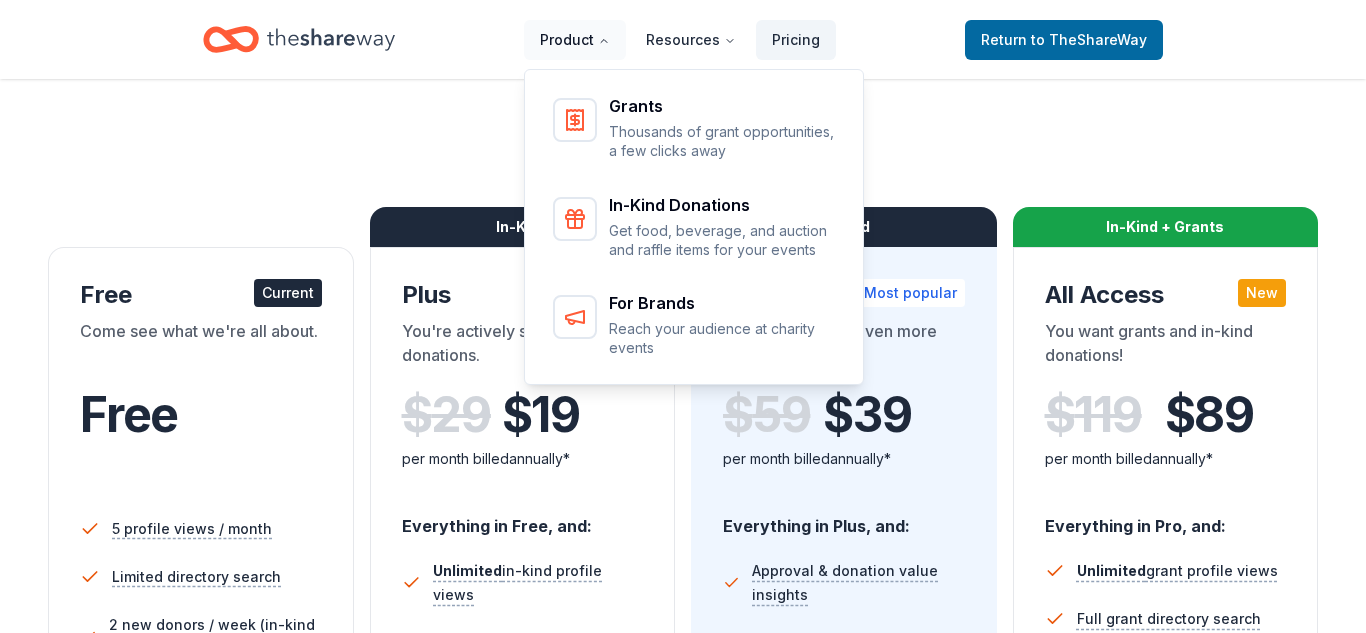scroll, scrollTop: 180, scrollLeft: 0, axis: vertical 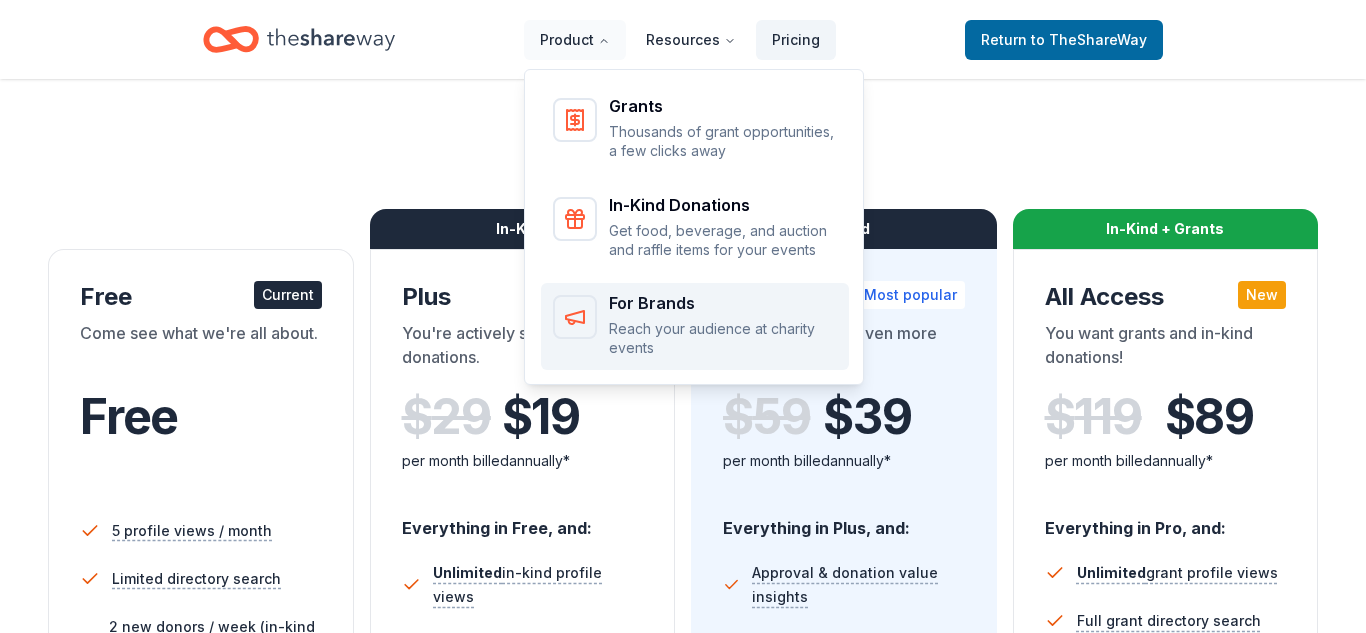 click on "Reach your audience at charity events" at bounding box center (723, 338) 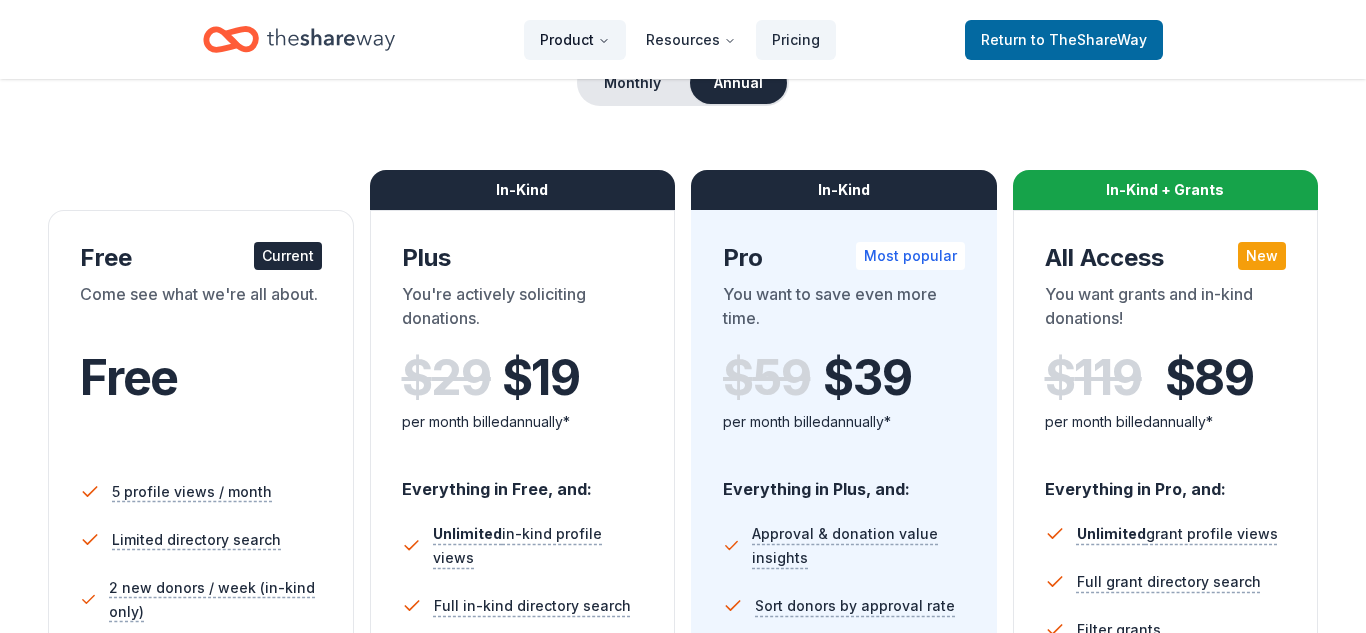 scroll, scrollTop: 261, scrollLeft: 0, axis: vertical 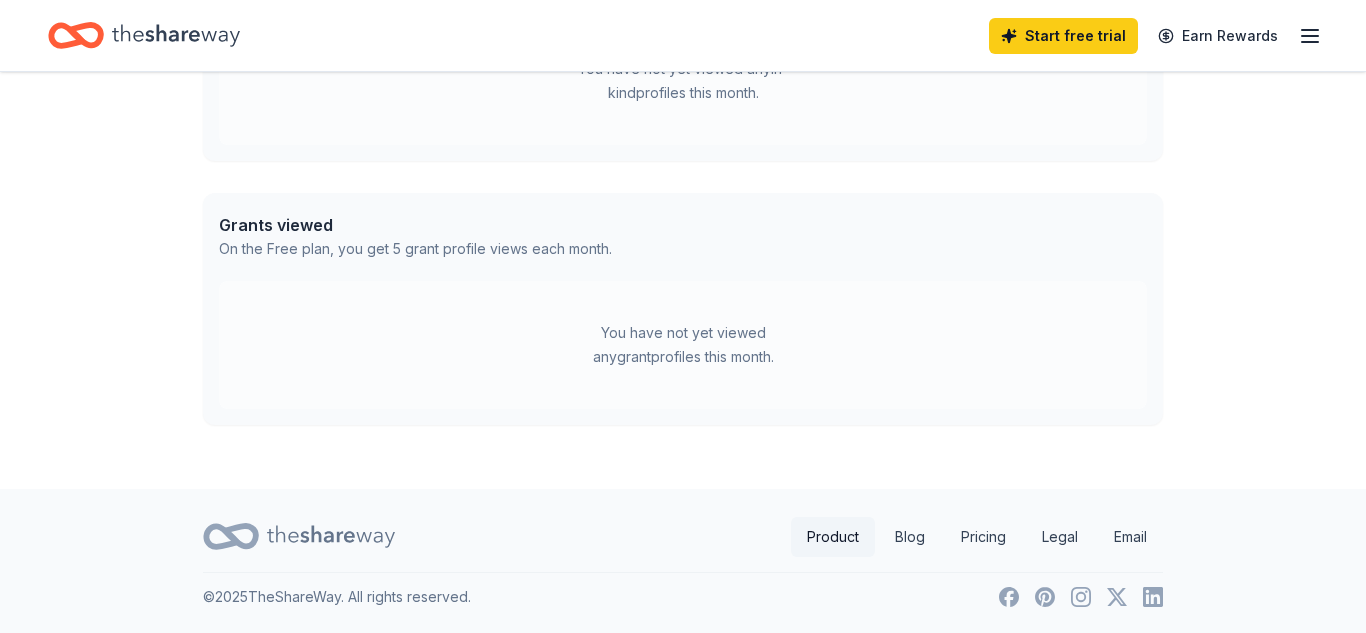 click on "Product" at bounding box center (833, 537) 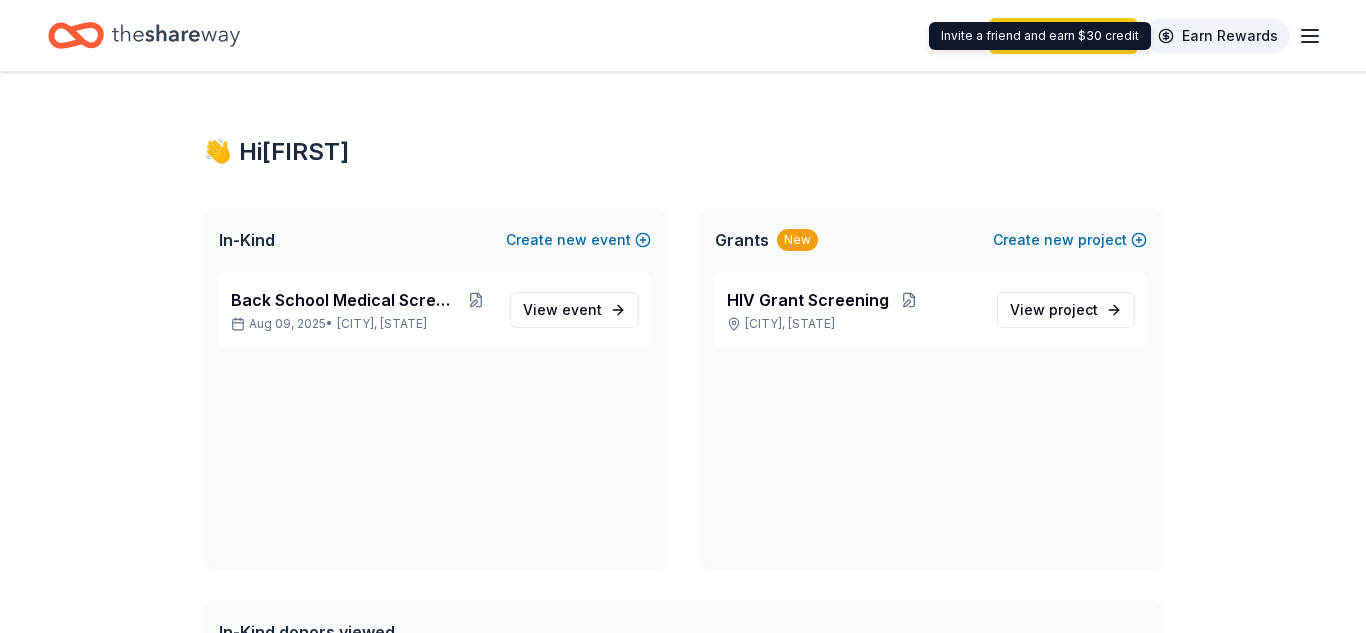 click on "Earn Rewards" at bounding box center (1218, 36) 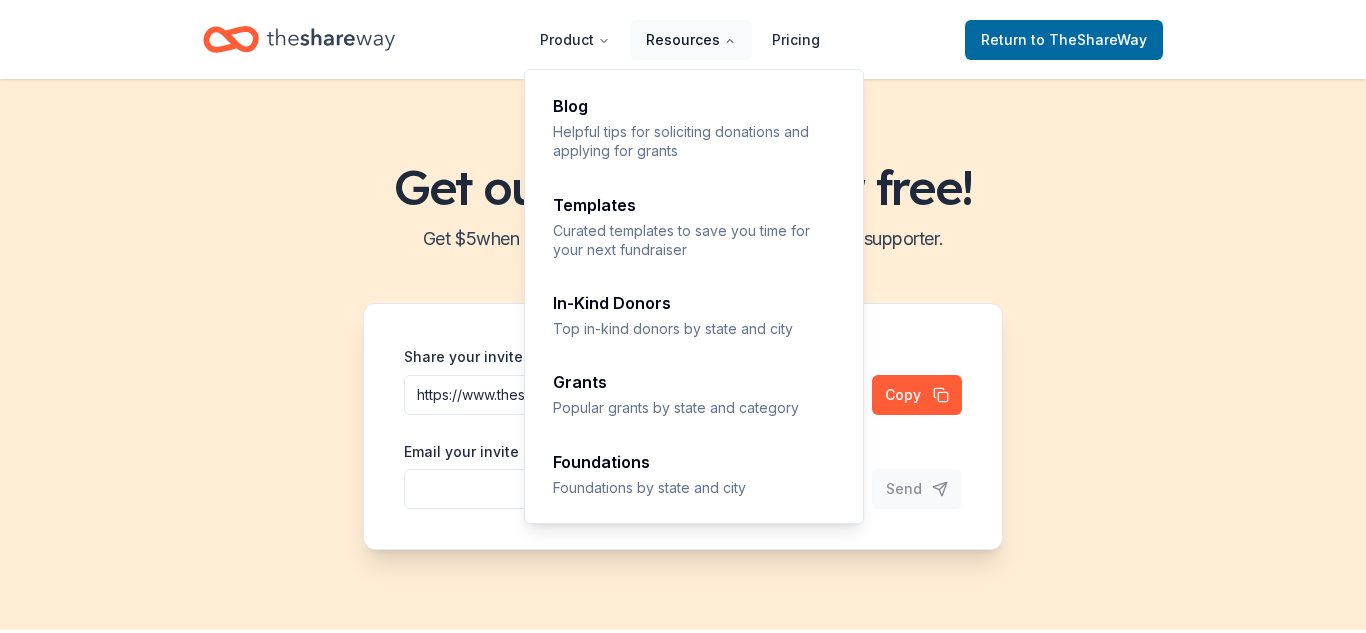 click on "Resources" at bounding box center (691, 40) 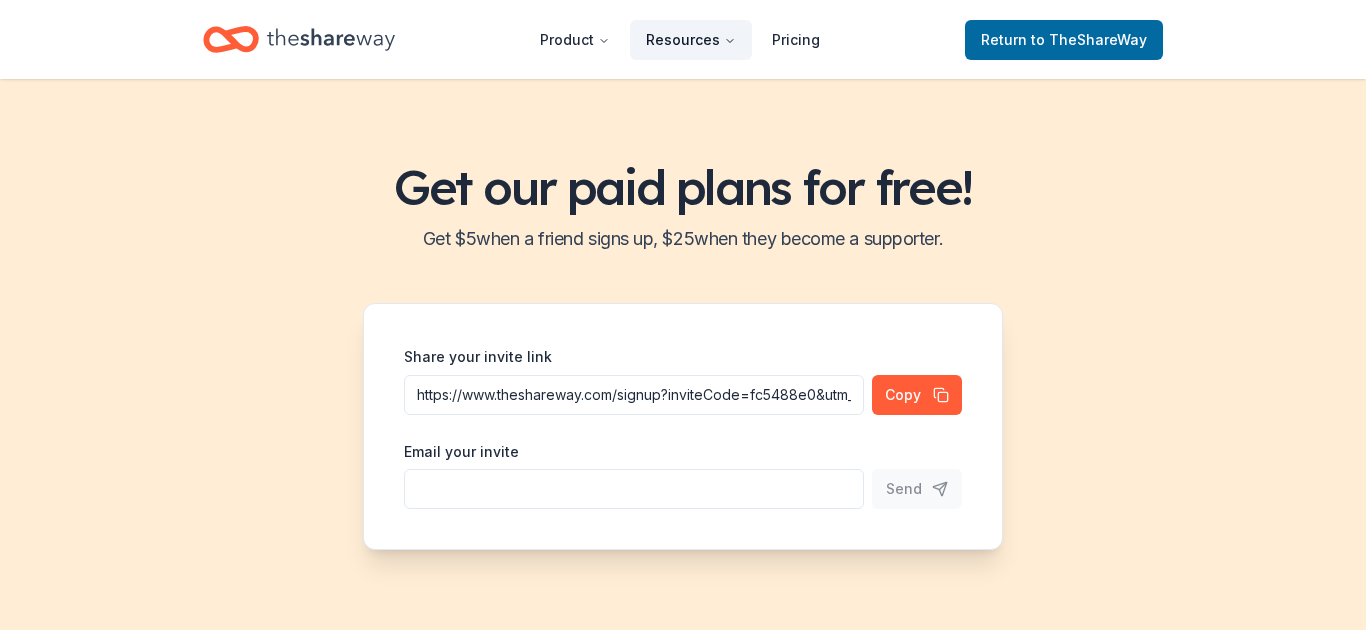 click on "Resources" at bounding box center (691, 40) 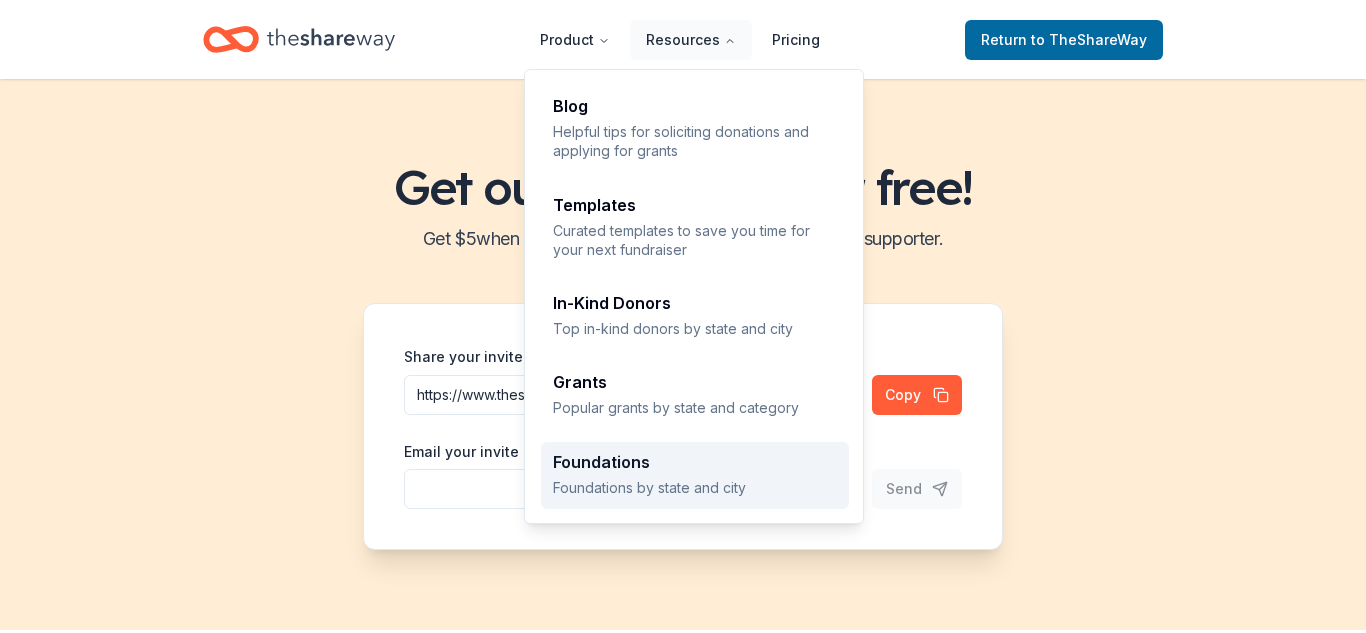 click on "Foundations" at bounding box center [695, 462] 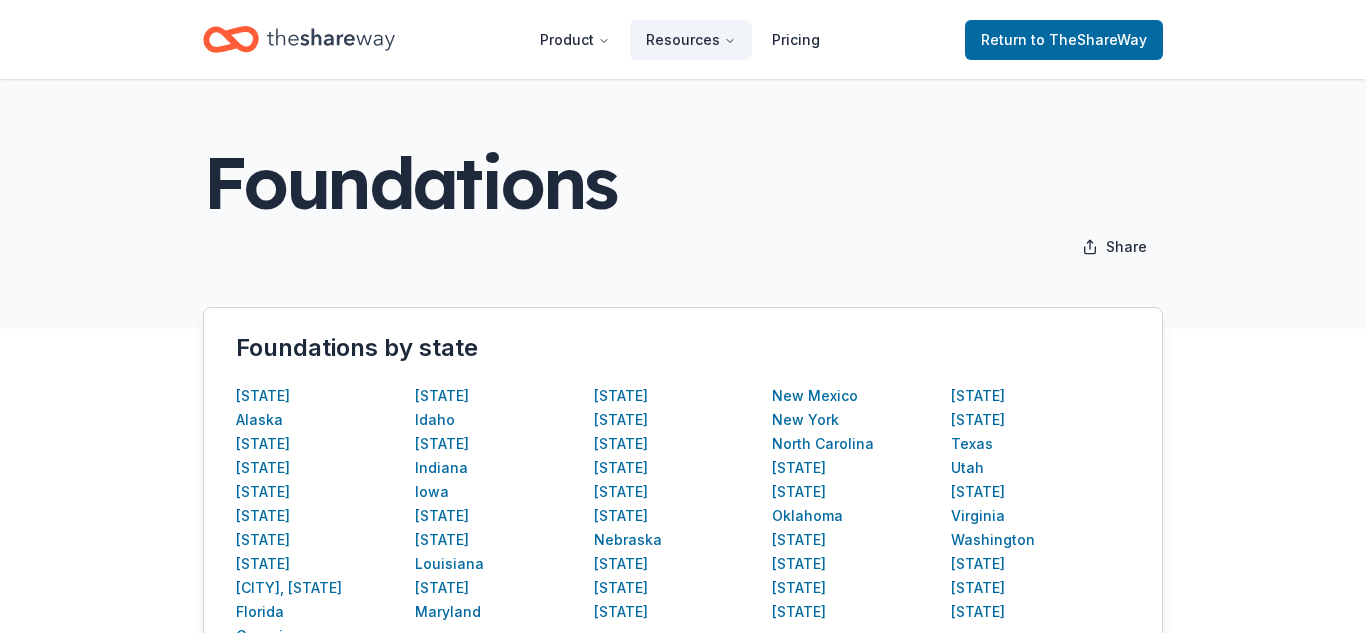 scroll, scrollTop: 77, scrollLeft: 0, axis: vertical 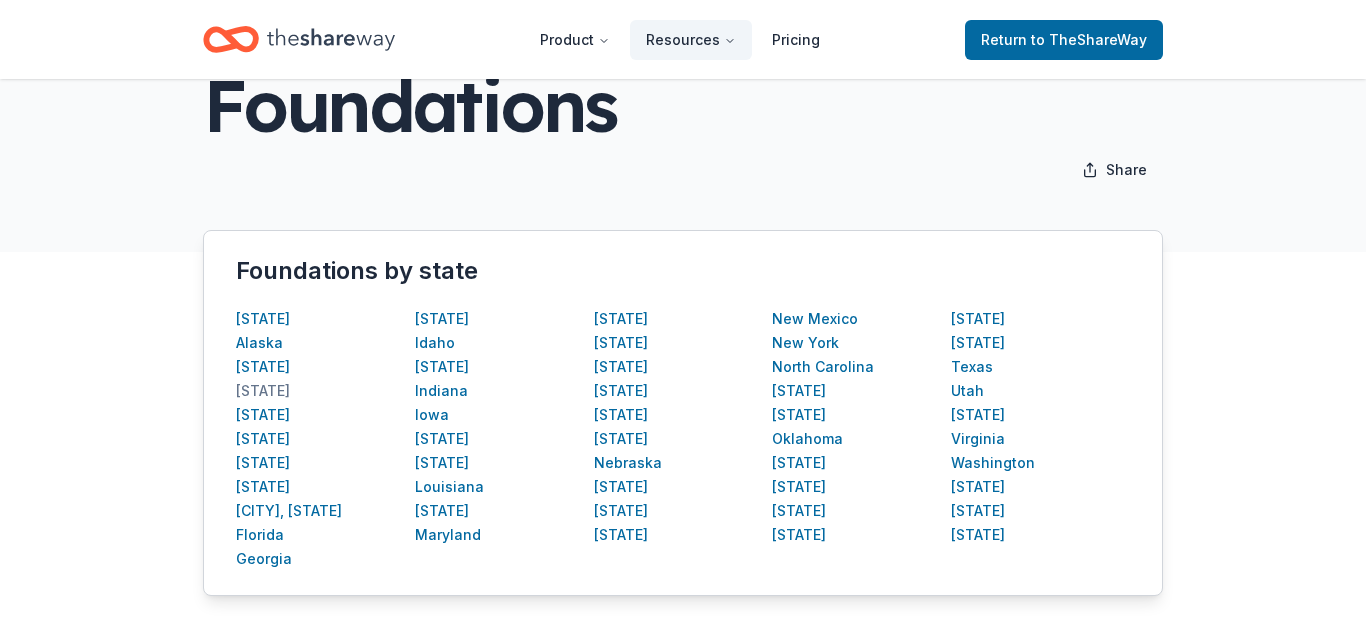 click on "[STATE]" at bounding box center [263, 391] 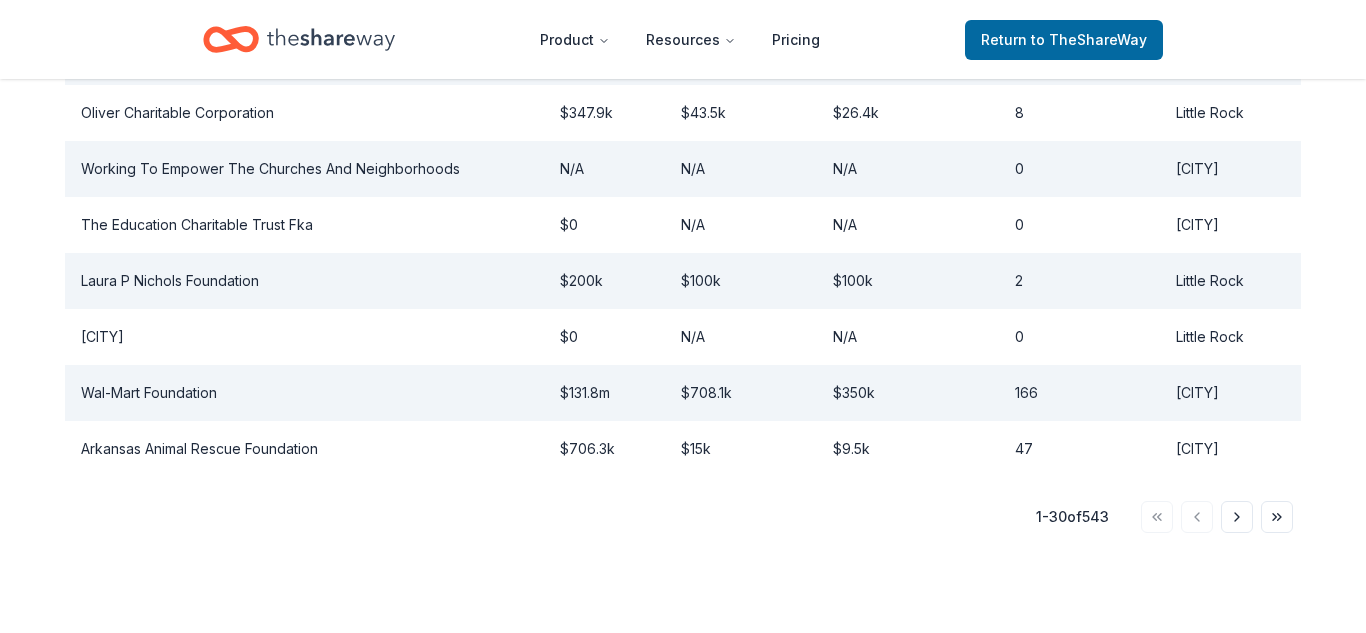 scroll, scrollTop: 1806, scrollLeft: 0, axis: vertical 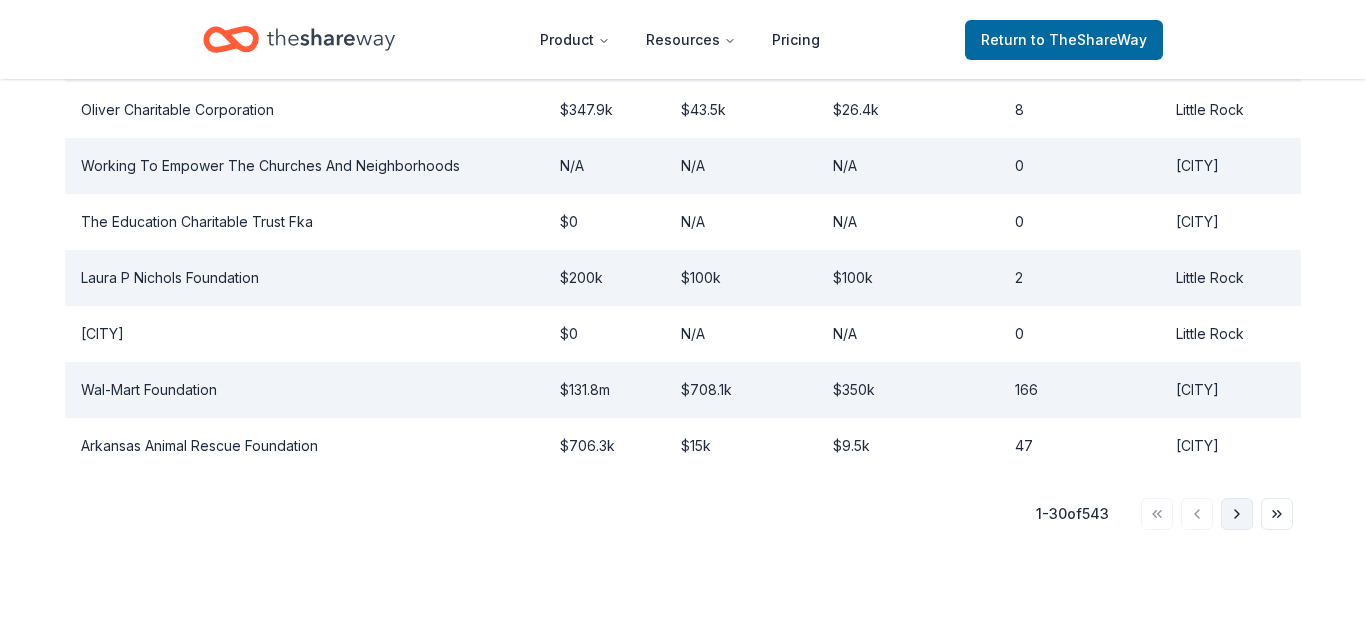 click on "Go to next page" at bounding box center (1237, 514) 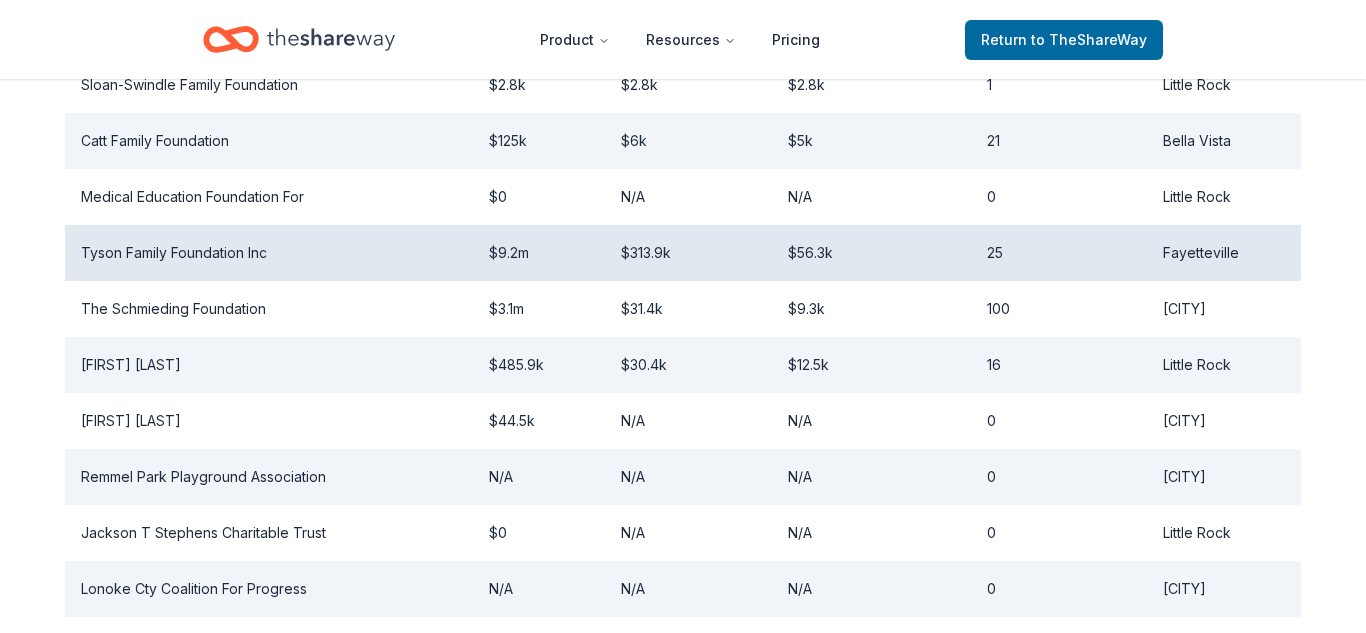 scroll, scrollTop: 833, scrollLeft: 0, axis: vertical 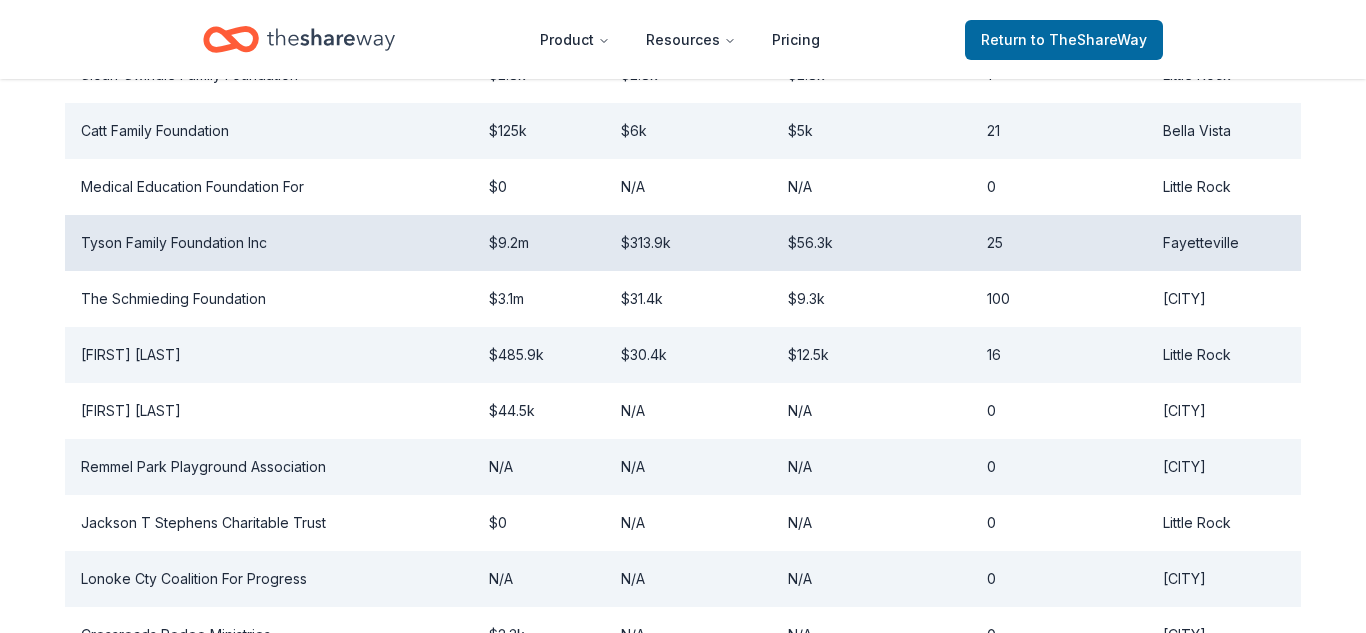 click on "Tyson Family Foundation Inc" at bounding box center [269, 243] 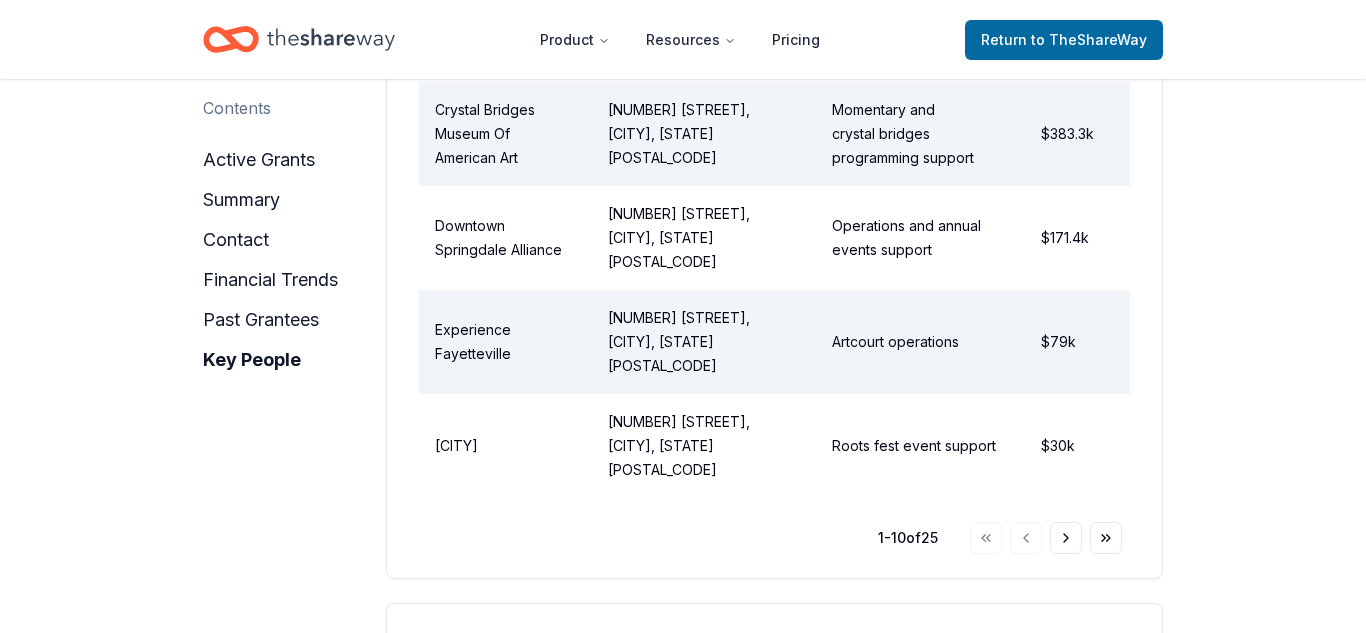 scroll, scrollTop: 2895, scrollLeft: 0, axis: vertical 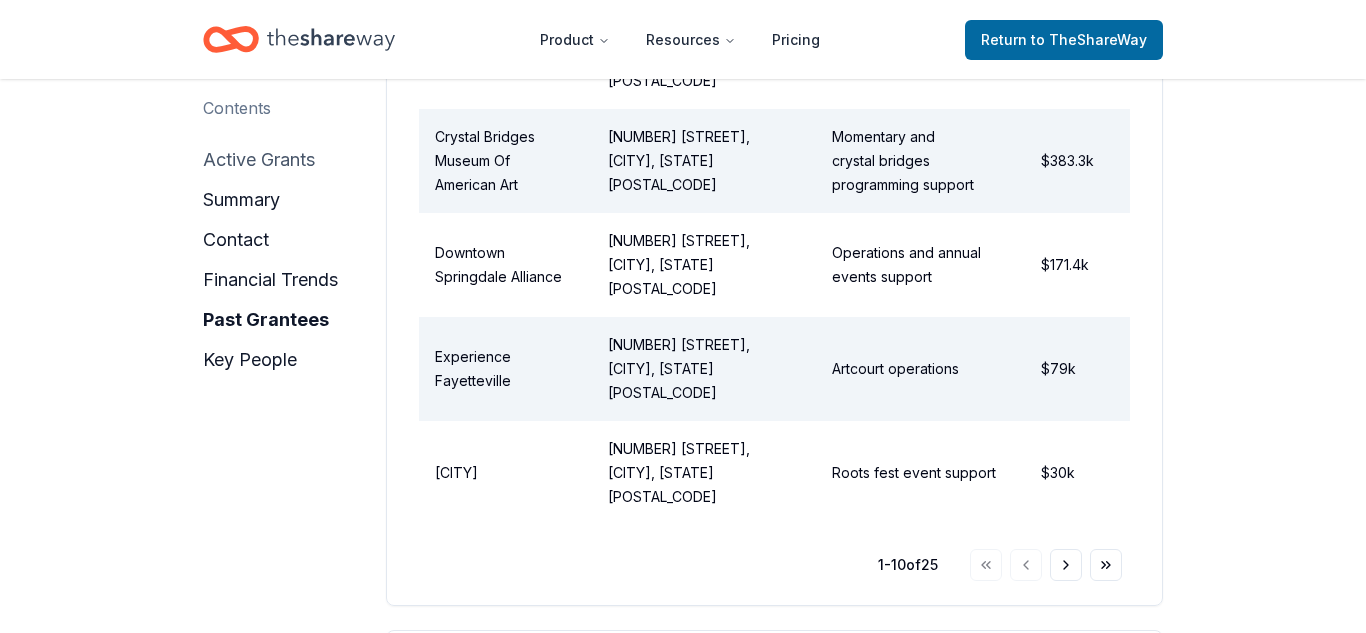 click on "active grants" at bounding box center (259, 160) 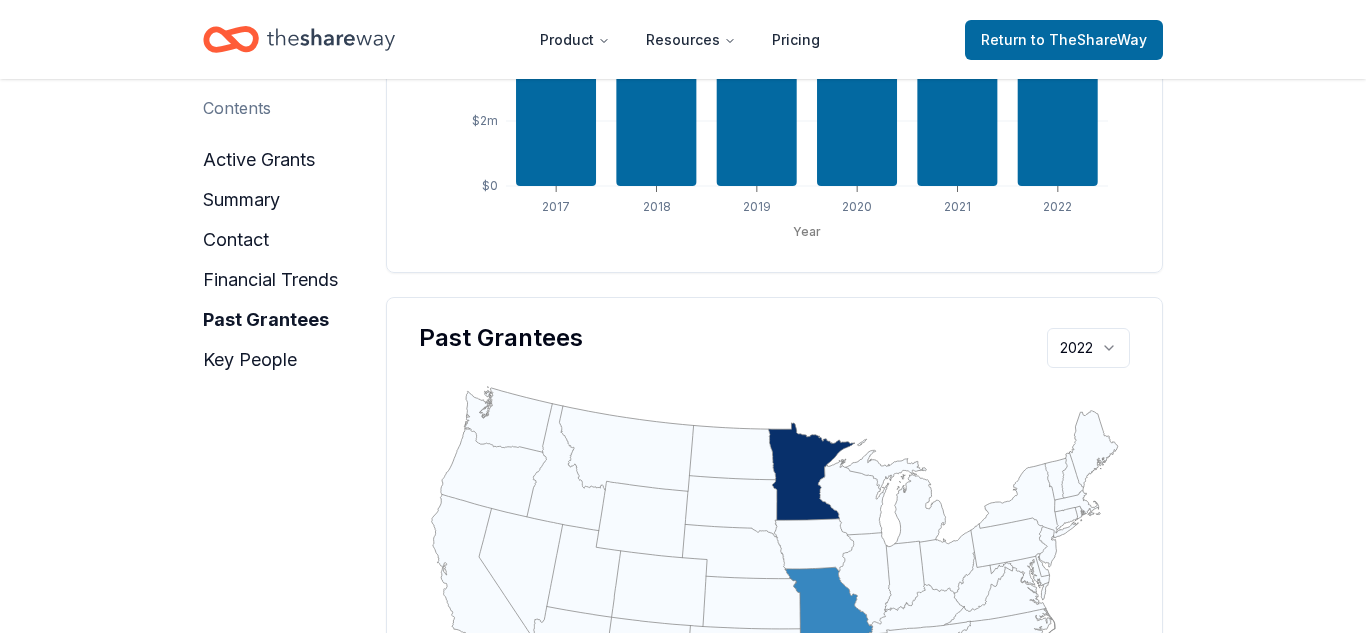 scroll, scrollTop: 1375, scrollLeft: 0, axis: vertical 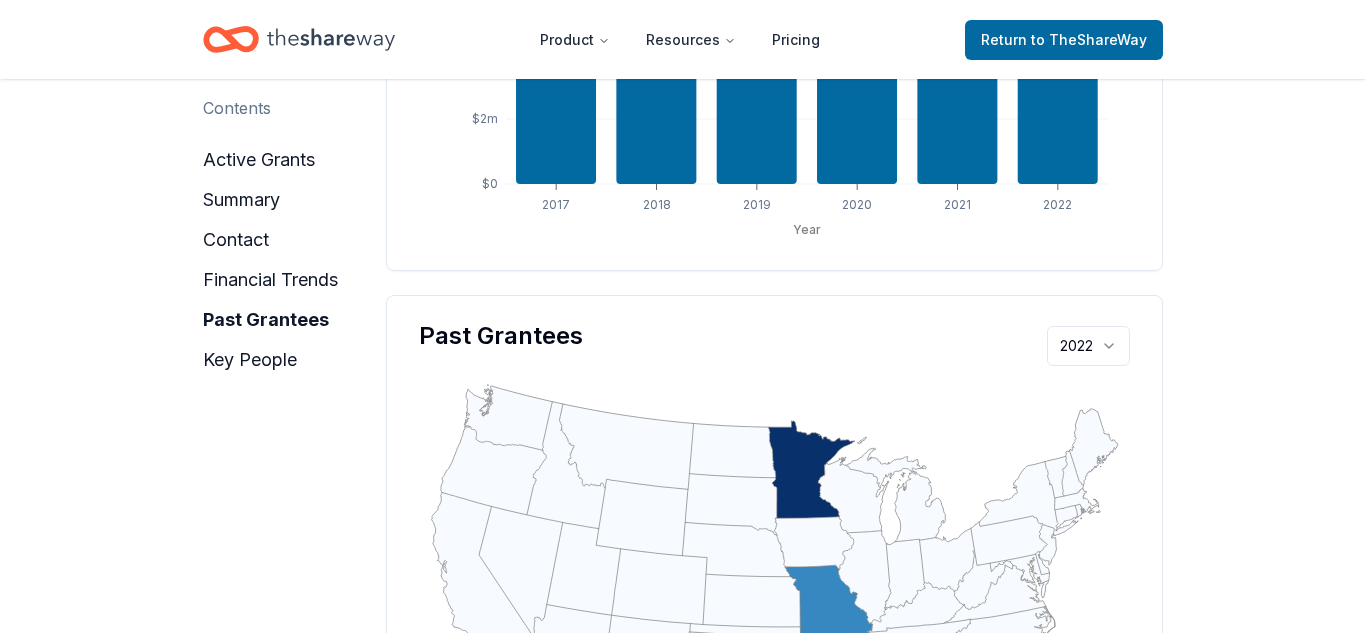 click on "Product Resources Pricing Return to TheShareWay All foundations Arkansas Tyson Family Foundation Inc Contents active grants summary contact financial trends past grantees key people Tyson Family Foundation Inc Fayetteville, AR Share Information sourced from the Foundation's 990PF or by TheShareWay. Active Grants This foundation has no active grants currently on TheShareWay. Summary Revenue $2.4m Number of grants 25 Assets $35m Median grant size $56.3k Total giving $9.2m Average grant size $313.9k Contact EIN 237087948 Address POST OFFICE BOX 1526, FAYETTEVILLE, AR 72701 Phone (479) 368-0728 Financial Trends Giving Number of grants Revenue Assets 2017 2018 2019 2020 2021 2022 Year $0 $2m $4m $6m $8m $10m Total giving Past Grantees 2022 :where(.plot-d6a7b5) {
--plot-background: white;
display: block;
height: auto;
height: intrinsic;
max-width: 100%;
}
:where(.plot-d6a7b5 text),
:where(.plot-d6a7b5 tspan) {
white-space: pre;
} Name Address Purpose Amount 100 Black Men Of Greater Little Rock $10k $75k" at bounding box center (683, -1059) 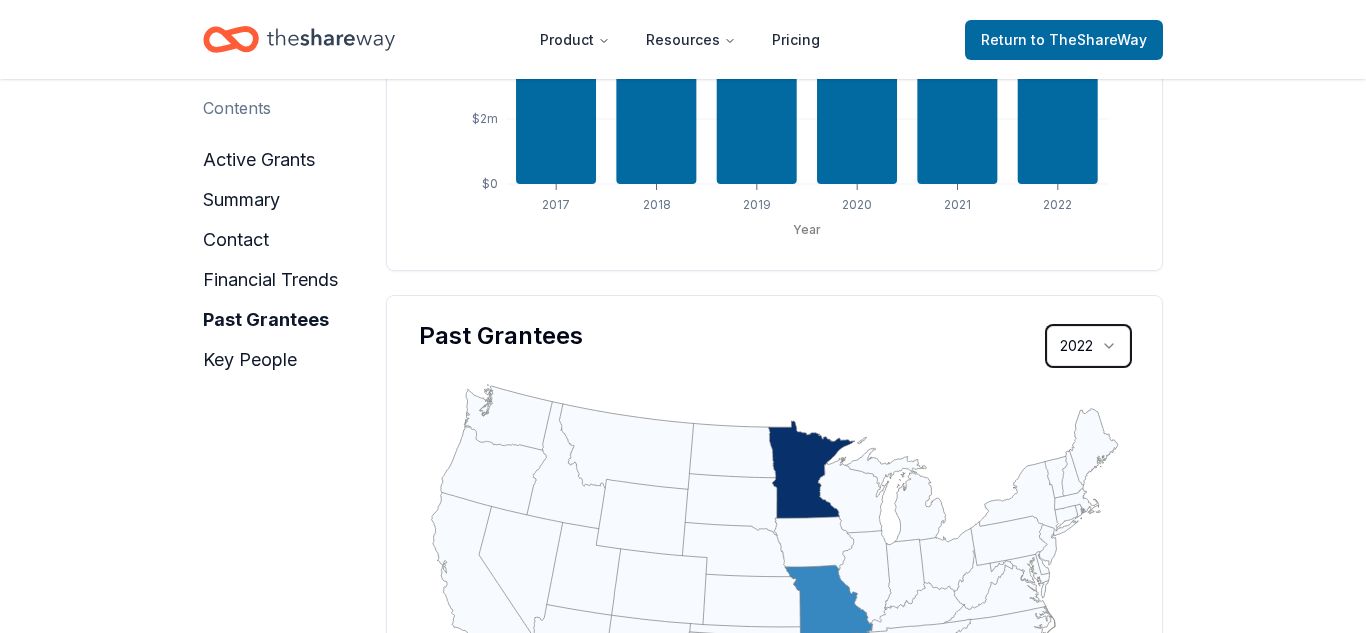 click on "Product Resources Pricing Return to TheShareWay All foundations Arkansas Tyson Family Foundation Inc Contents active grants summary contact financial trends past grantees key people Tyson Family Foundation Inc Fayetteville, AR Share Information sourced from the Foundation's 990PF or by TheShareWay. Active Grants This foundation has no active grants currently on TheShareWay. Summary Revenue $2.4m Number of grants 25 Assets $35m Median grant size $56.3k Total giving $9.2m Average grant size $313.9k Contact EIN 237087948 Address POST OFFICE BOX 1526, FAYETTEVILLE, AR 72701 Phone (479) 368-0728 Financial Trends Giving Number of grants Revenue Assets 2017 2018 2019 2020 2021 2022 Year $0 $2m $4m $6m $8m $10m Total giving Past Grantees 2022 :where(.plot-d6a7b5) {
--plot-background: white;
display: block;
height: auto;
height: intrinsic;
max-width: 100%;
}
:where(.plot-d6a7b5 text),
:where(.plot-d6a7b5 tspan) {
white-space: pre;
} Name Address Purpose Amount 100 Black Men Of Greater Little Rock $10k $75k" at bounding box center [683, -1059] 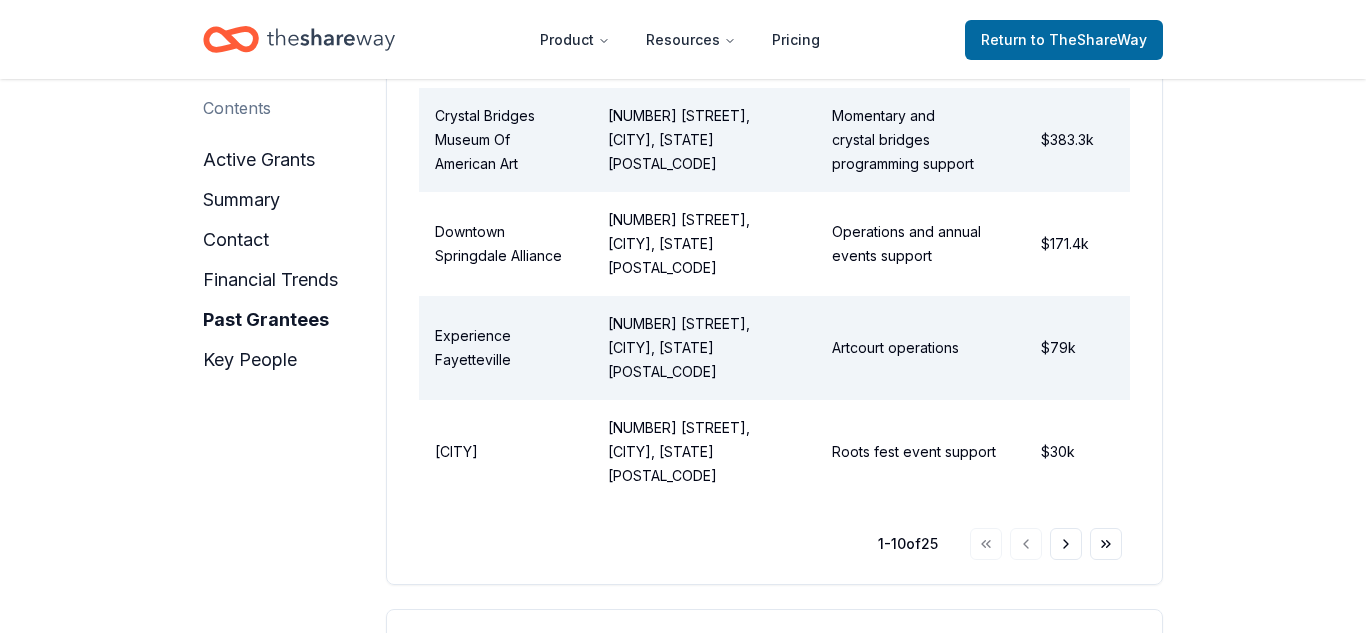 scroll, scrollTop: 2918, scrollLeft: 0, axis: vertical 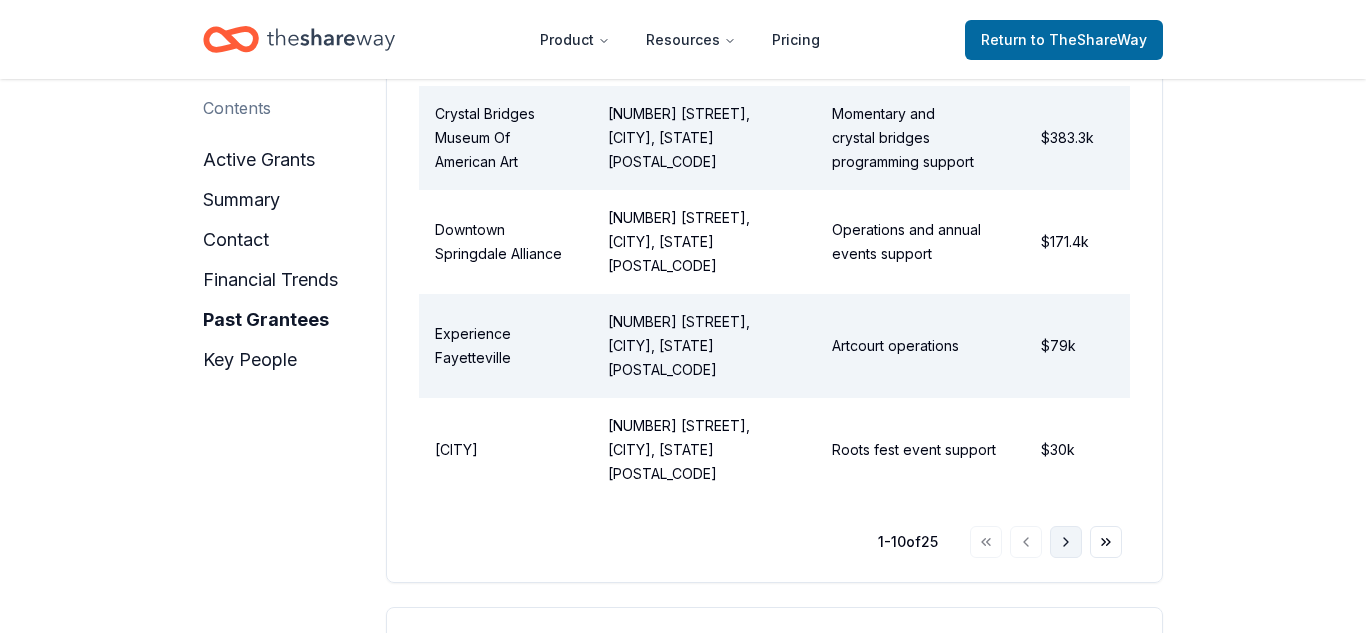 click on "Go to next page" at bounding box center [1066, 542] 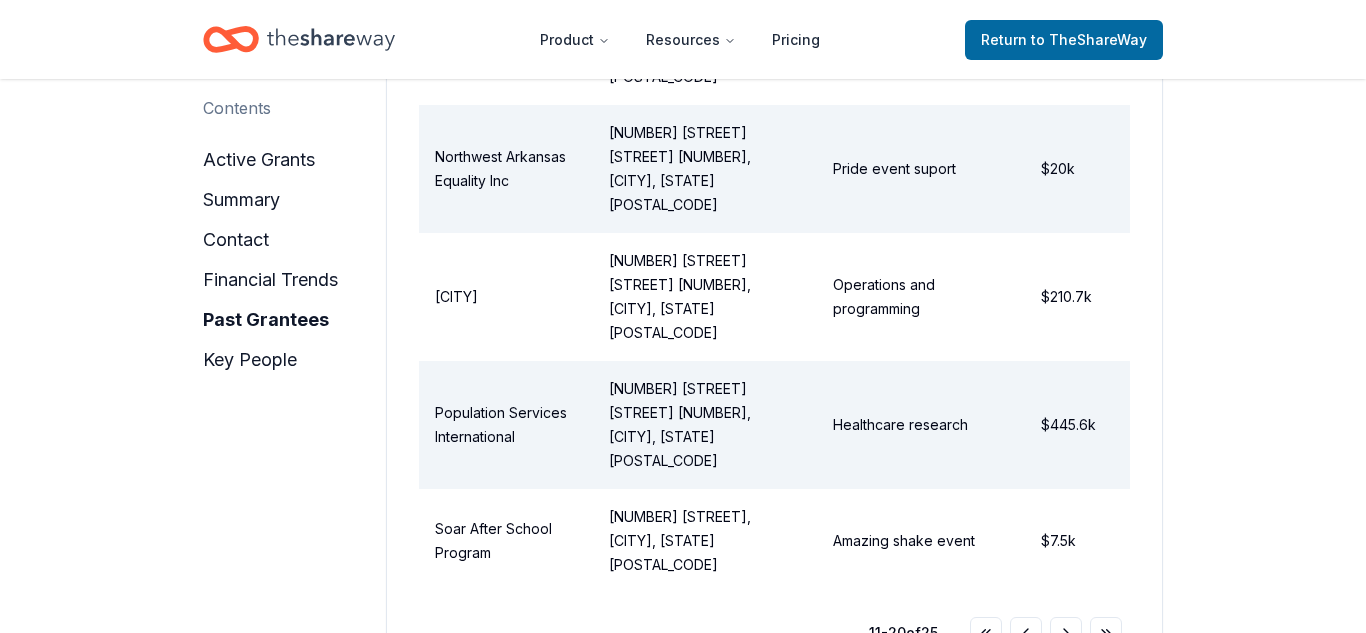 scroll, scrollTop: 2880, scrollLeft: 0, axis: vertical 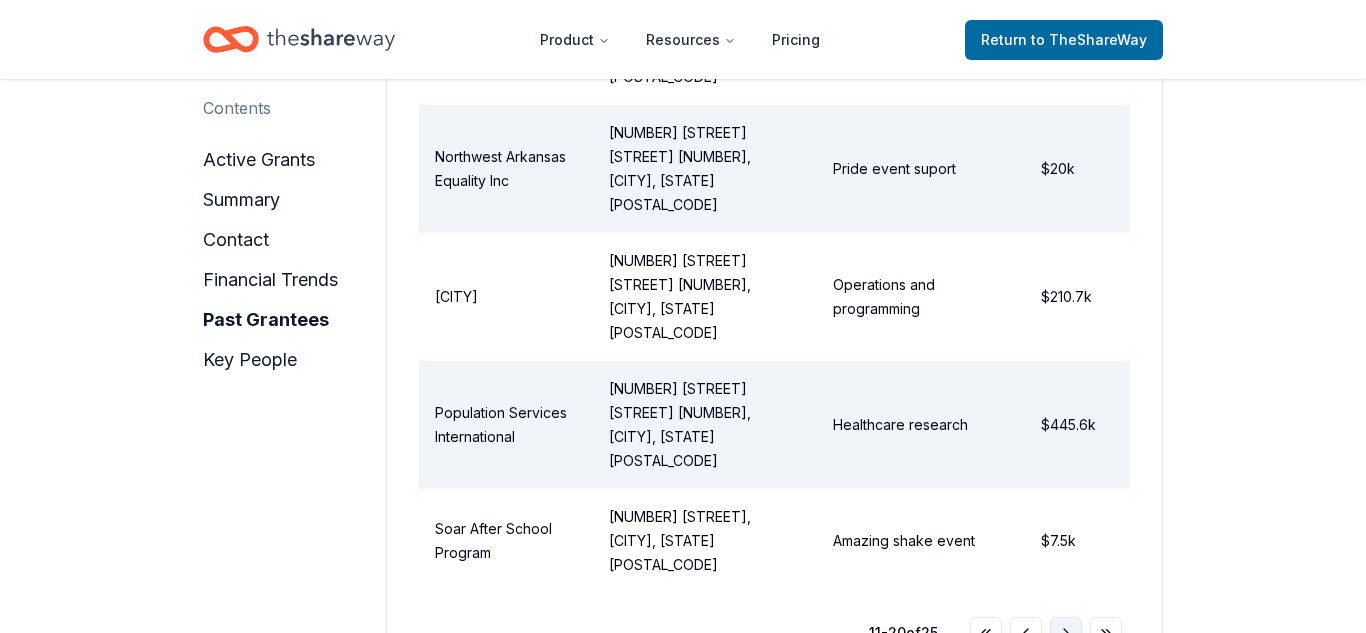 click on "Go to next page" at bounding box center [1066, 633] 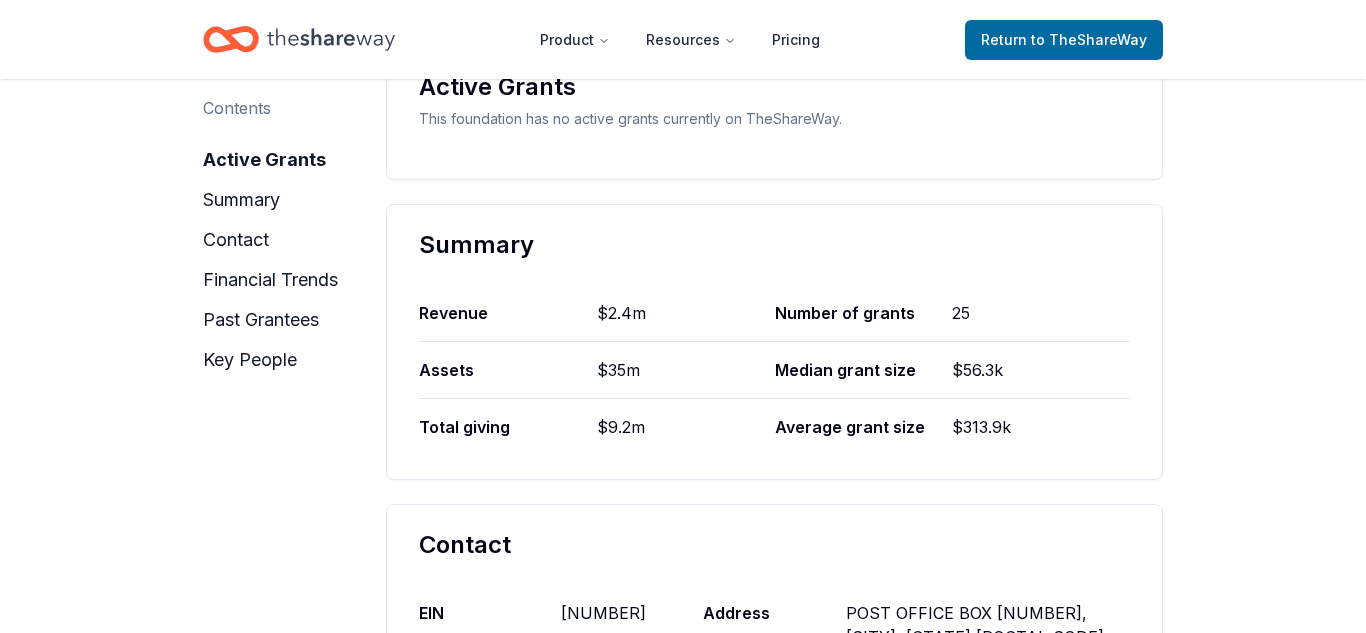 scroll, scrollTop: 0, scrollLeft: 0, axis: both 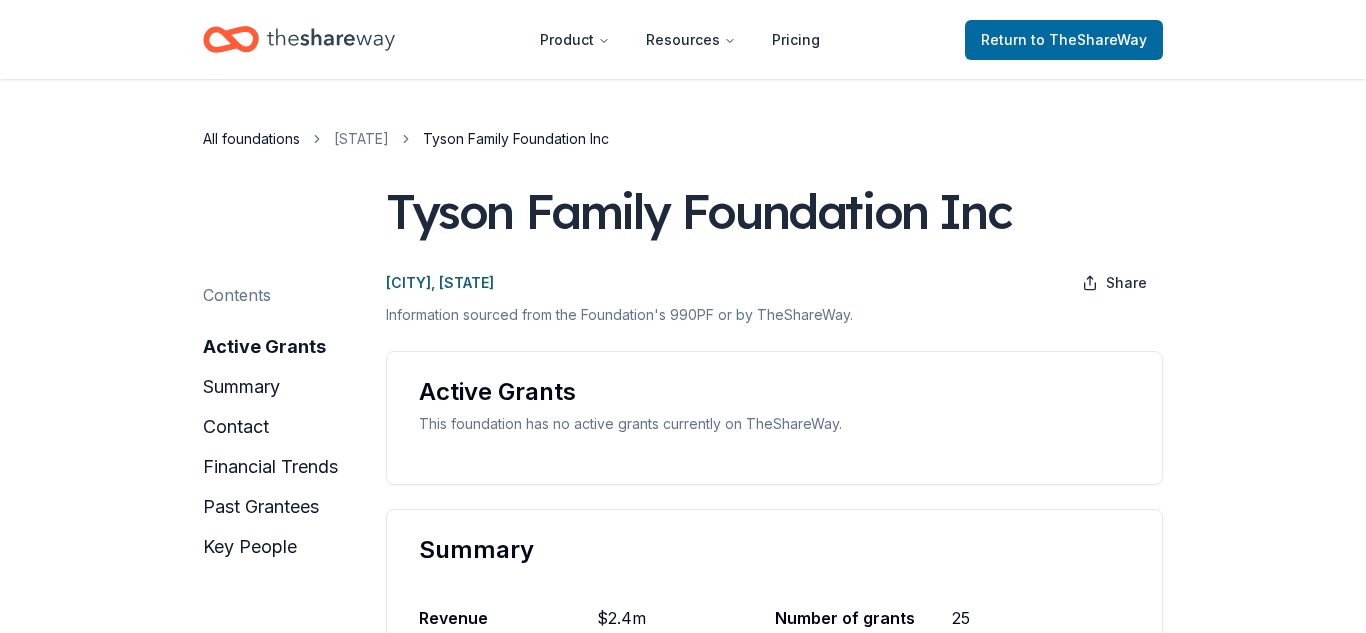 click on "All foundations" at bounding box center (251, 139) 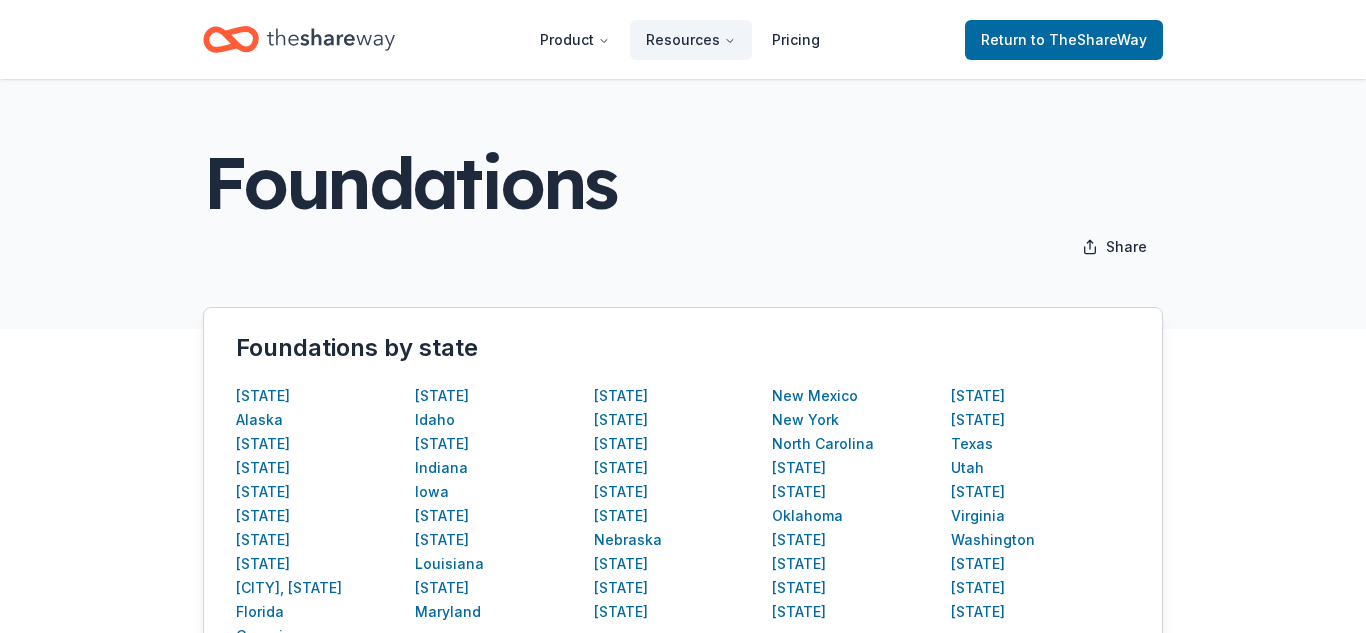 scroll, scrollTop: 206, scrollLeft: 0, axis: vertical 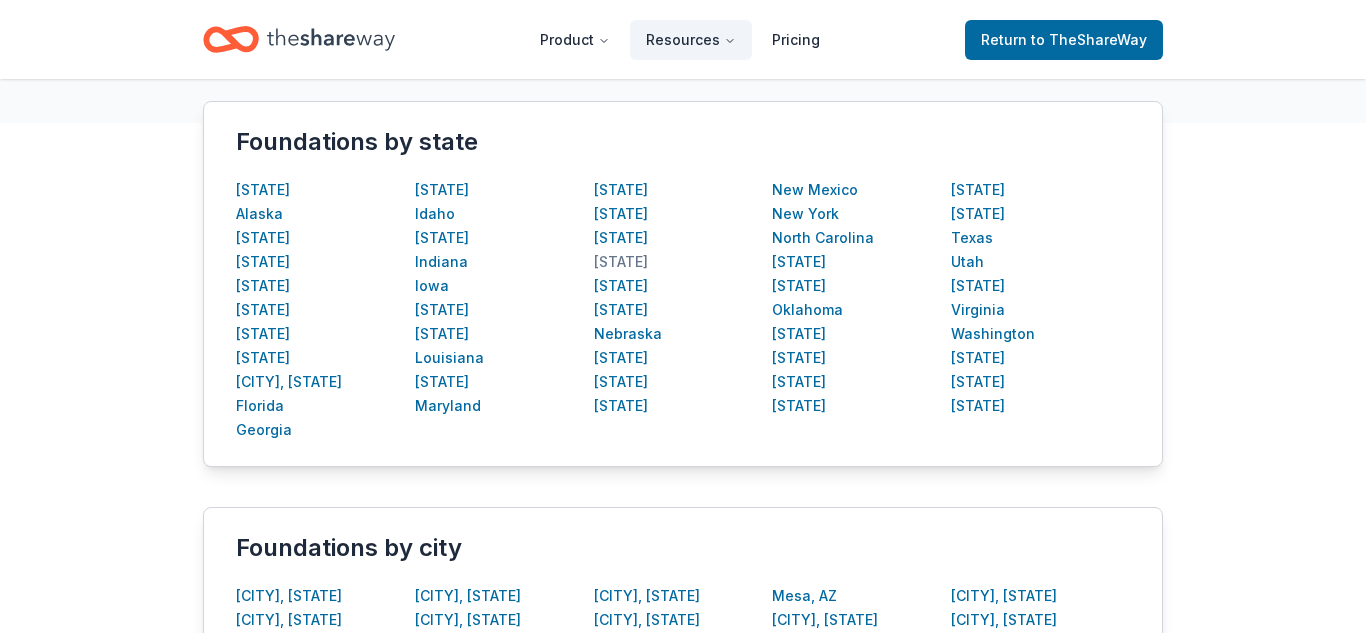 click on "[STATE]" at bounding box center (621, 262) 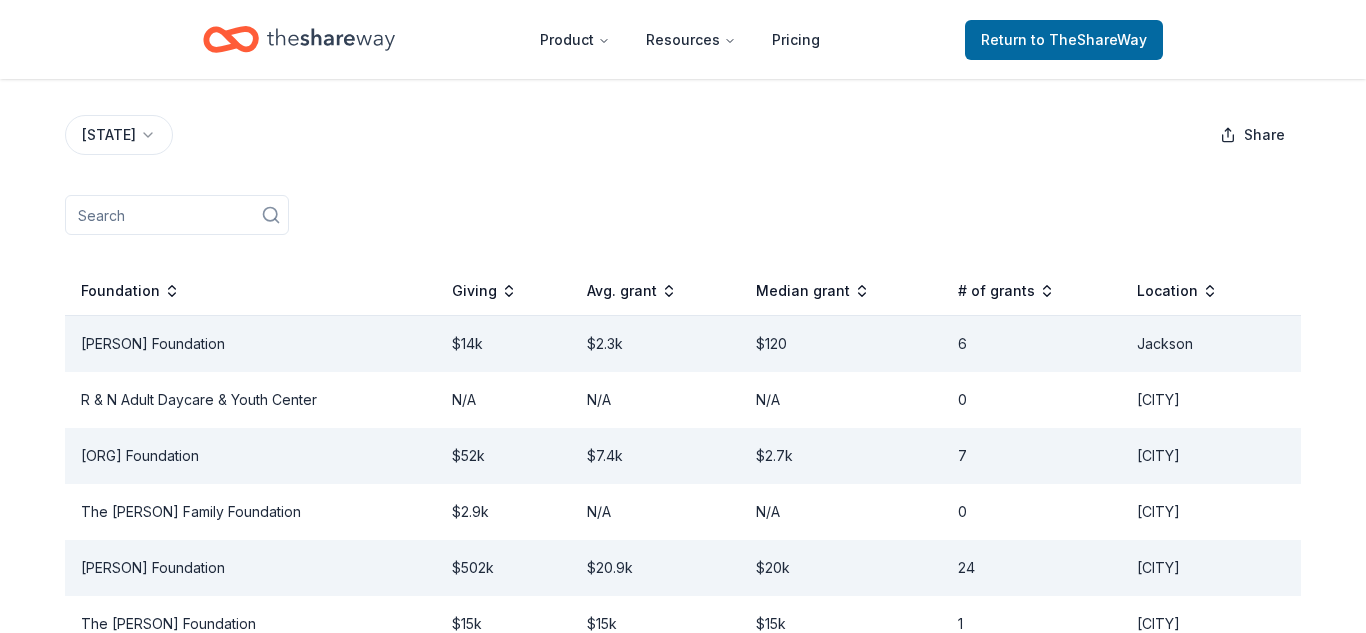 scroll, scrollTop: 282, scrollLeft: 0, axis: vertical 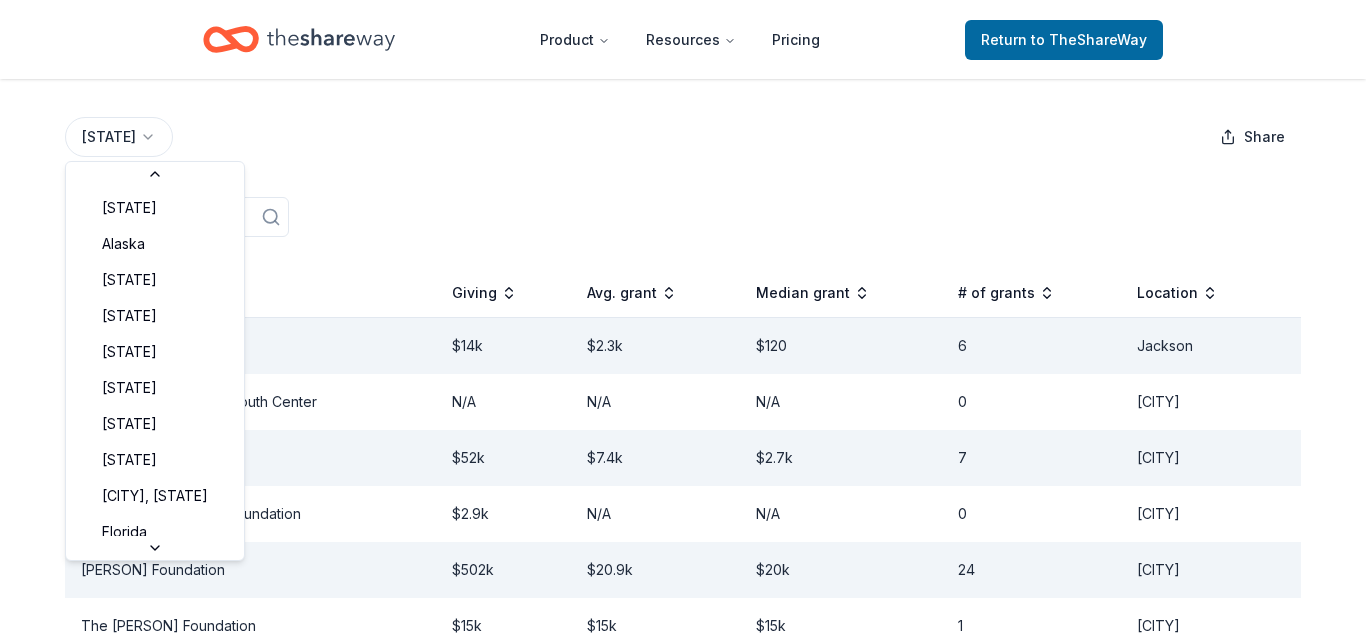 click on "Avg. grant Median grant # of grants Location [PERSON] Foundation $14k $2.3k $120 6 [CITY] R & N Adult Daycare & Youth Center N/A N/A N/A 0 [CITY] [ORG] $52k $7.4k $2.7k 7 [CITY] [PERSON] Family Foundation $2.9k N/A N/A 0 [CITY] [PERSON] Foundation $502k $20.9k $20k 24 [CITY] The [PERSON] Foundation $15k $15k $15k 1 [CITY] [PERSON] Foundation $57.9k N/A N/A 0 [CITY] [ORG] $5.2m $217.7k $328k 24 [CITY] [PERSON] Christian $184k N/A N/A 0 [CITY] [PERSON] Family Foundation $117.6k $16.8k $1.5k 7 [CITY] Sports For Life Inc $0 N/A N/A 0 [CITY] [PERSON] Foundation $1.4k N/A N/A 0 [CITY] [PERSON] Foundation" at bounding box center [683, 34] 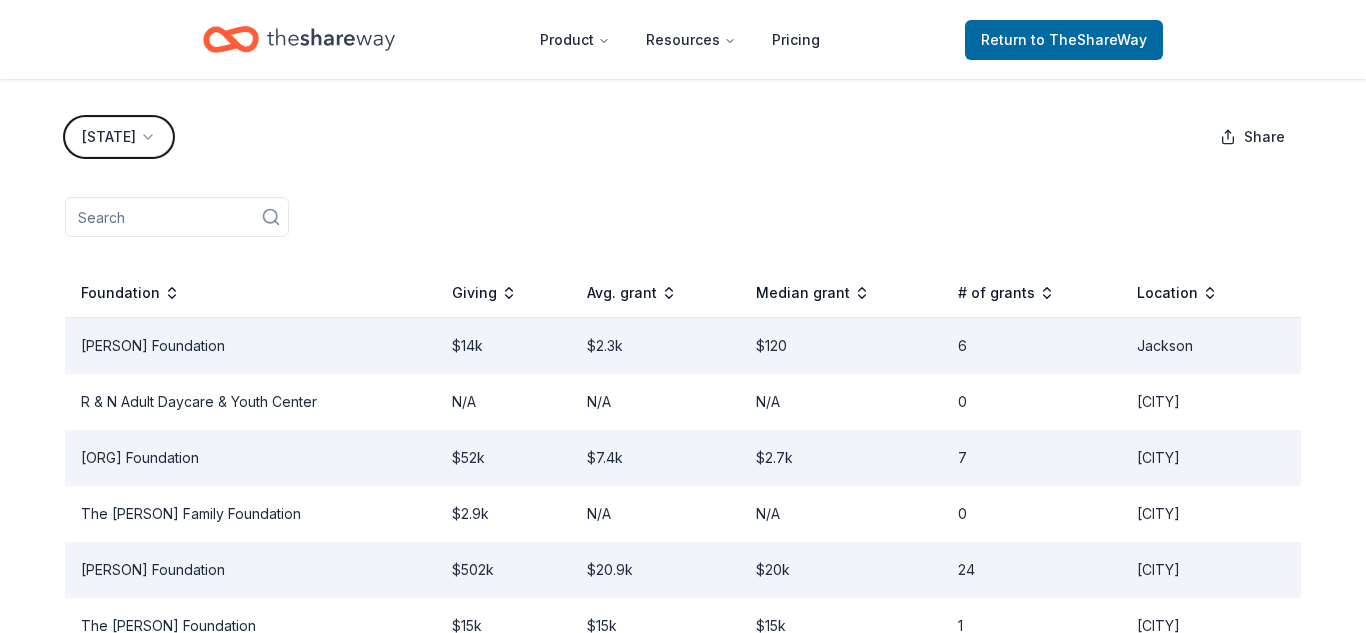click on "Avg. grant Median grant # of grants Location [PERSON] Foundation $14k $2.3k $120 6 [CITY] R & N Adult Daycare & Youth Center N/A N/A N/A 0 [CITY] [ORG] $52k $7.4k $2.7k 7 [CITY] [PERSON] Family Foundation $2.9k N/A N/A 0 [CITY] [PERSON] Foundation $502k $20.9k $20k 24 [CITY] The [PERSON] Foundation $15k $15k $15k 1 [CITY] [PERSON] Foundation $57.9k N/A N/A 0 [CITY] [ORG] $5.2m $217.7k $328k 24 [CITY] [PERSON] Christian $184k N/A N/A 0 [CITY] [PERSON] Family Foundation $117.6k $16.8k $1.5k 7 [CITY] Sports For Life Inc $0 N/A N/A 0 [CITY] [PERSON] Foundation $1.4k N/A N/A 0 [CITY] [PERSON] Foundation" at bounding box center [683, 34] 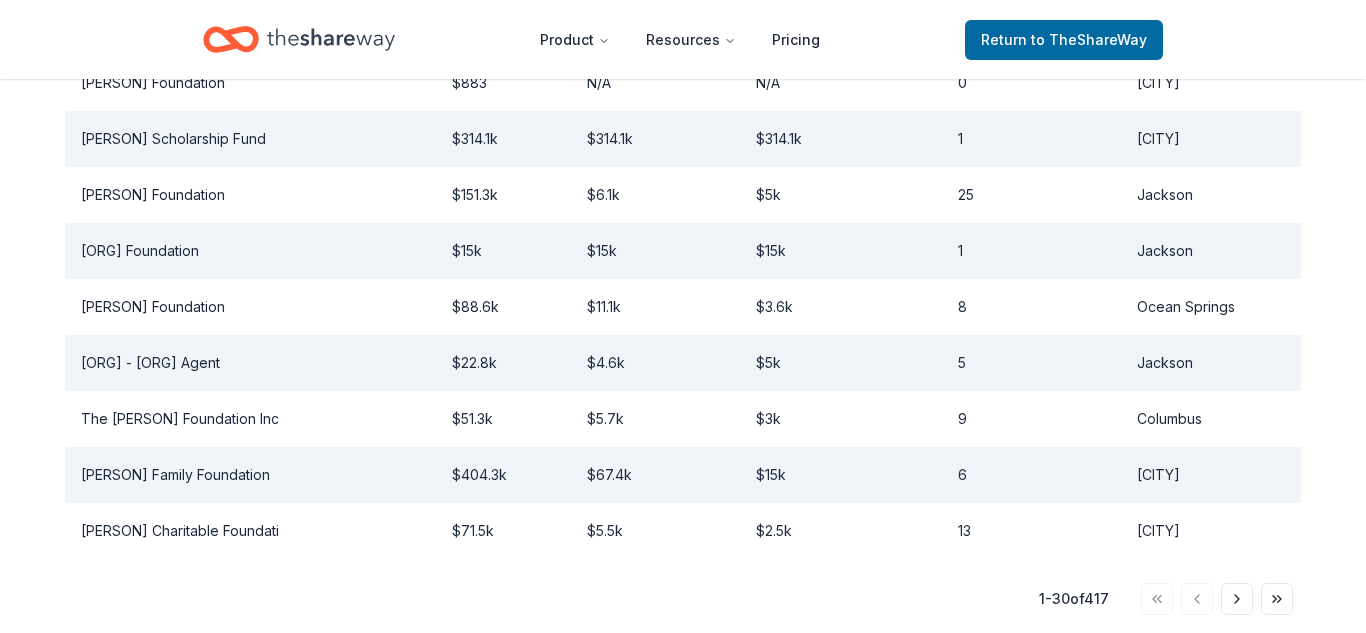 scroll, scrollTop: 0, scrollLeft: 0, axis: both 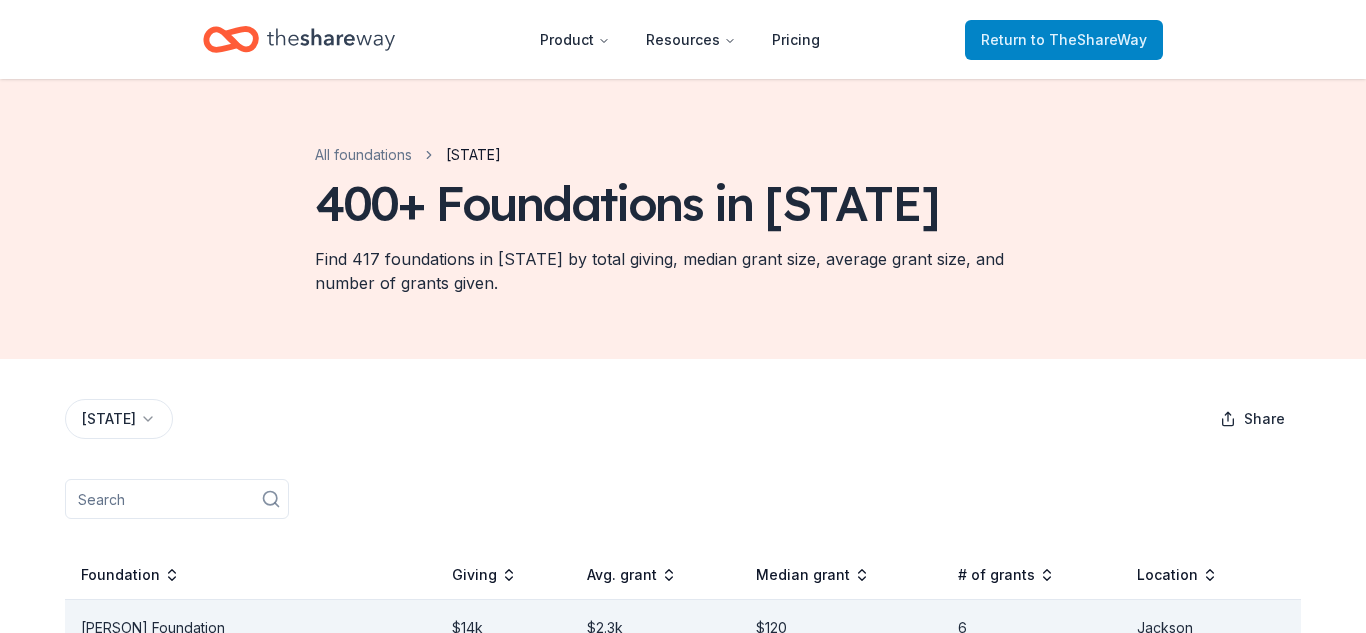 click on "Return to TheShareWay" at bounding box center [1064, 40] 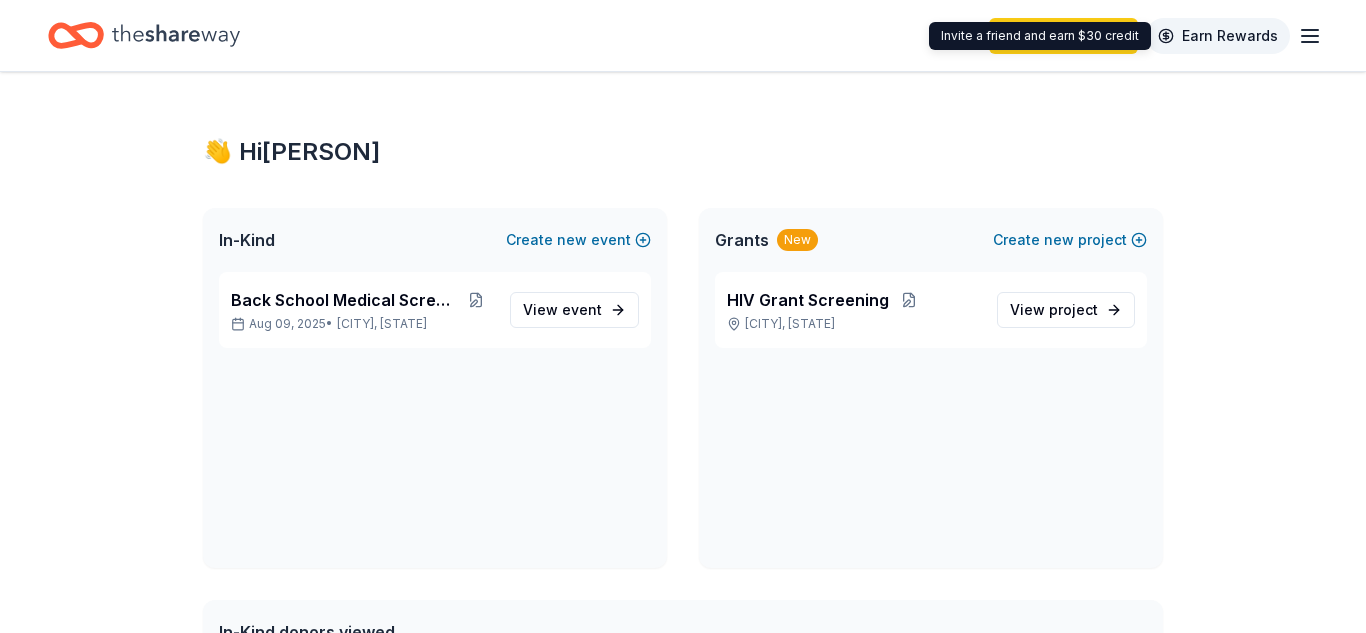 click on "Earn Rewards" at bounding box center [1218, 36] 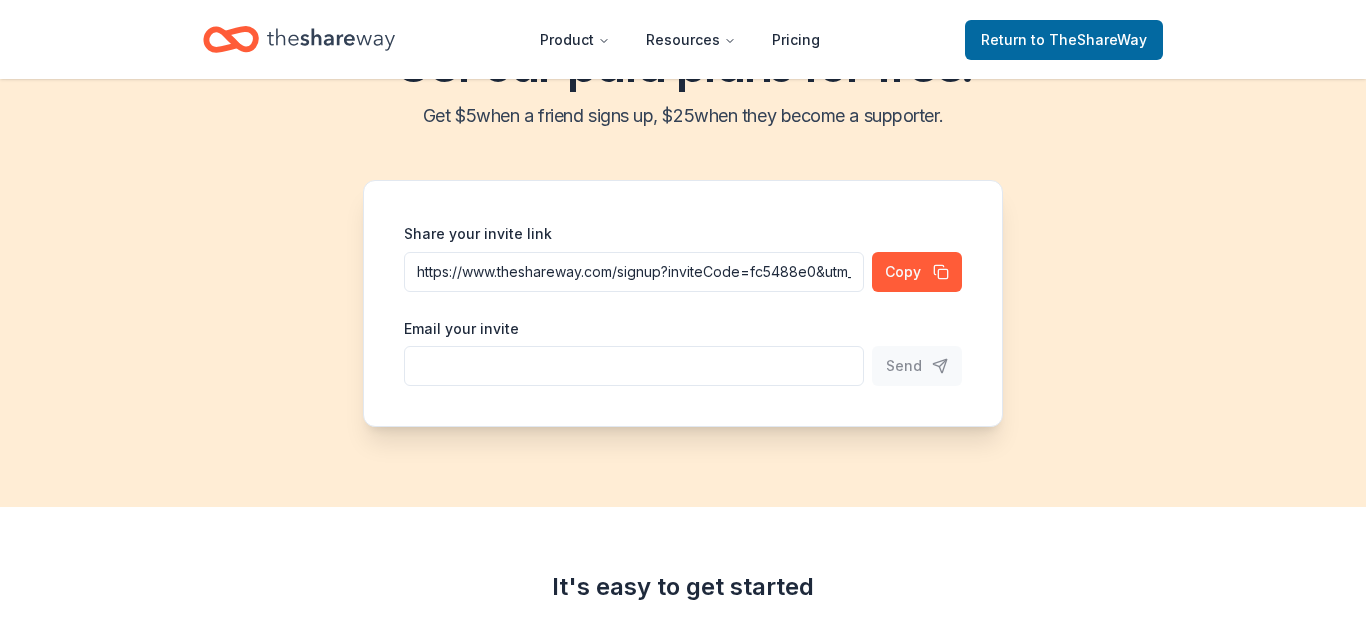 scroll, scrollTop: 120, scrollLeft: 0, axis: vertical 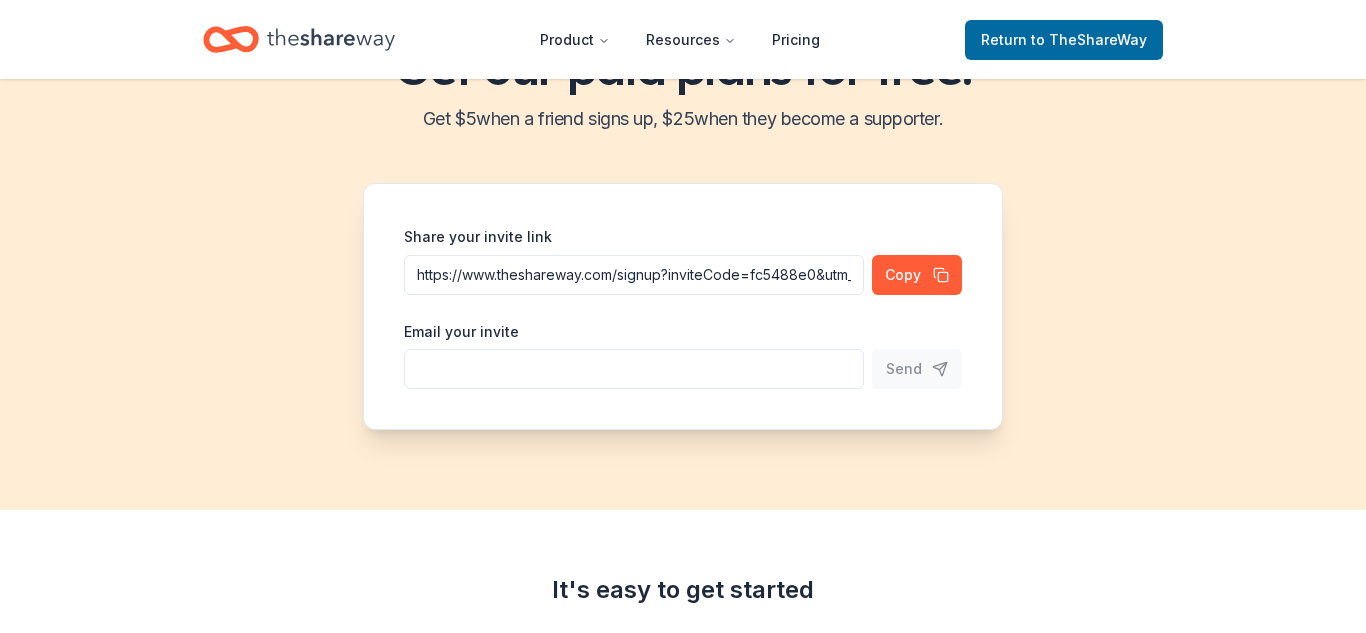 click on "Share your invite link" at bounding box center (634, 275) 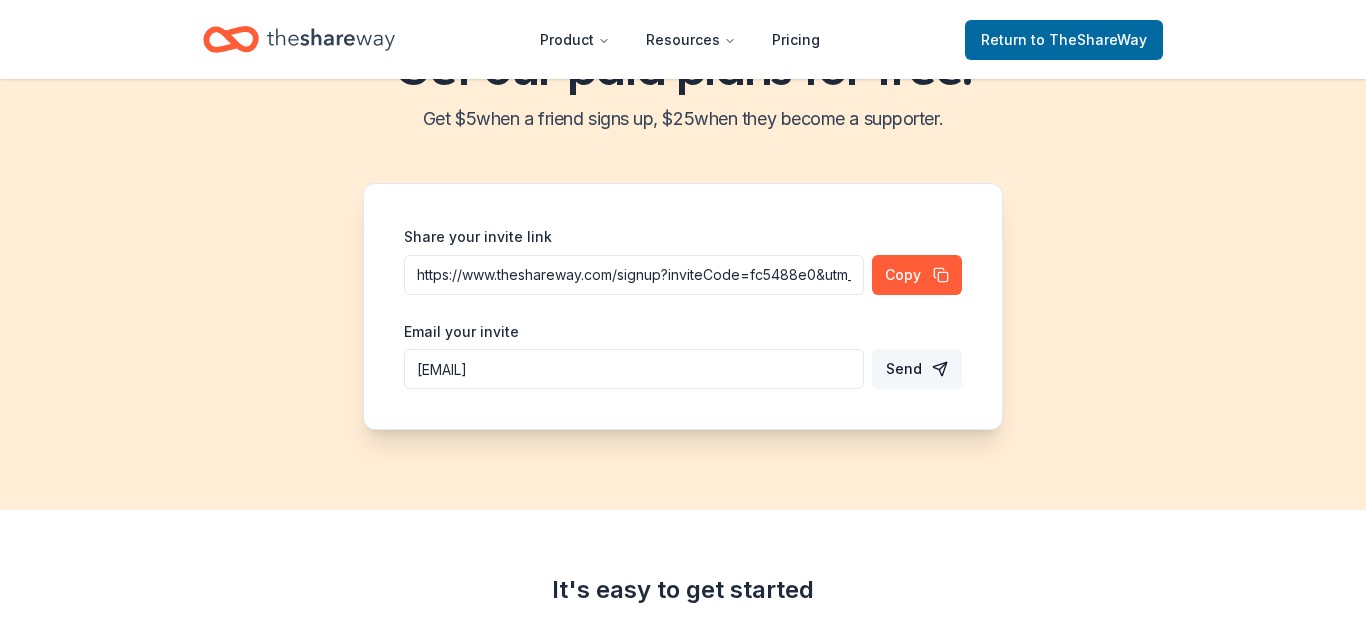 scroll, scrollTop: 118, scrollLeft: 0, axis: vertical 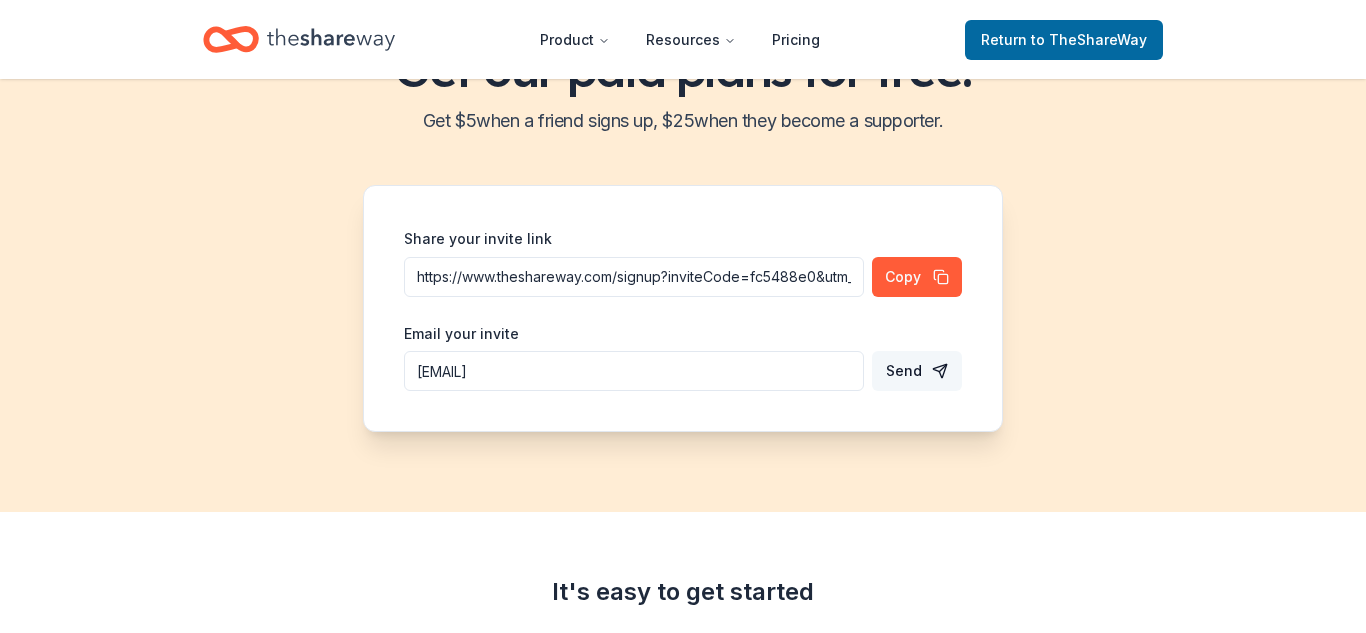 click on "Send" at bounding box center [917, 371] 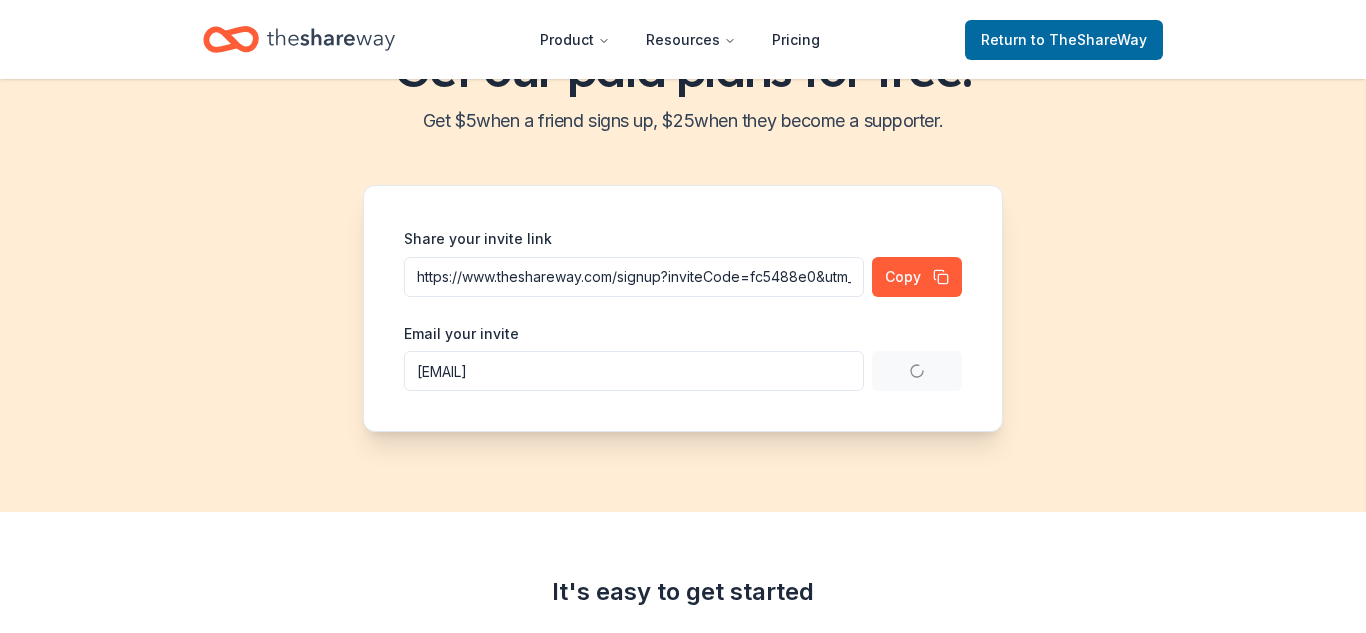type 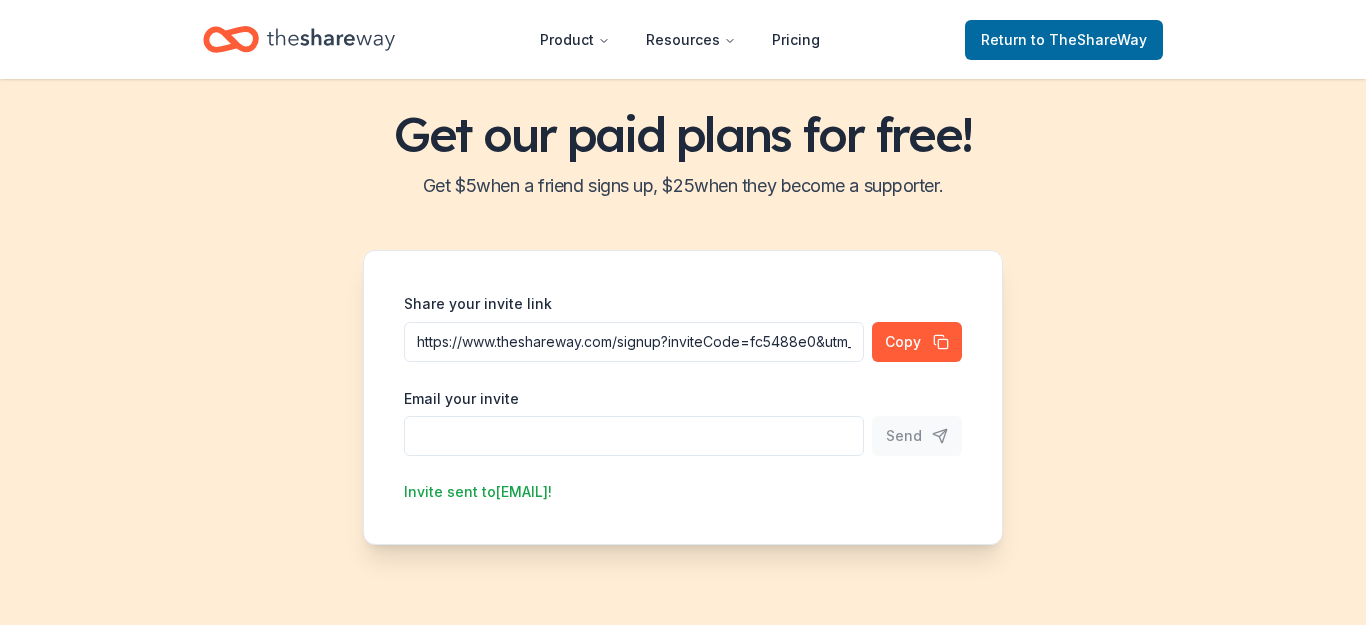 scroll, scrollTop: 0, scrollLeft: 0, axis: both 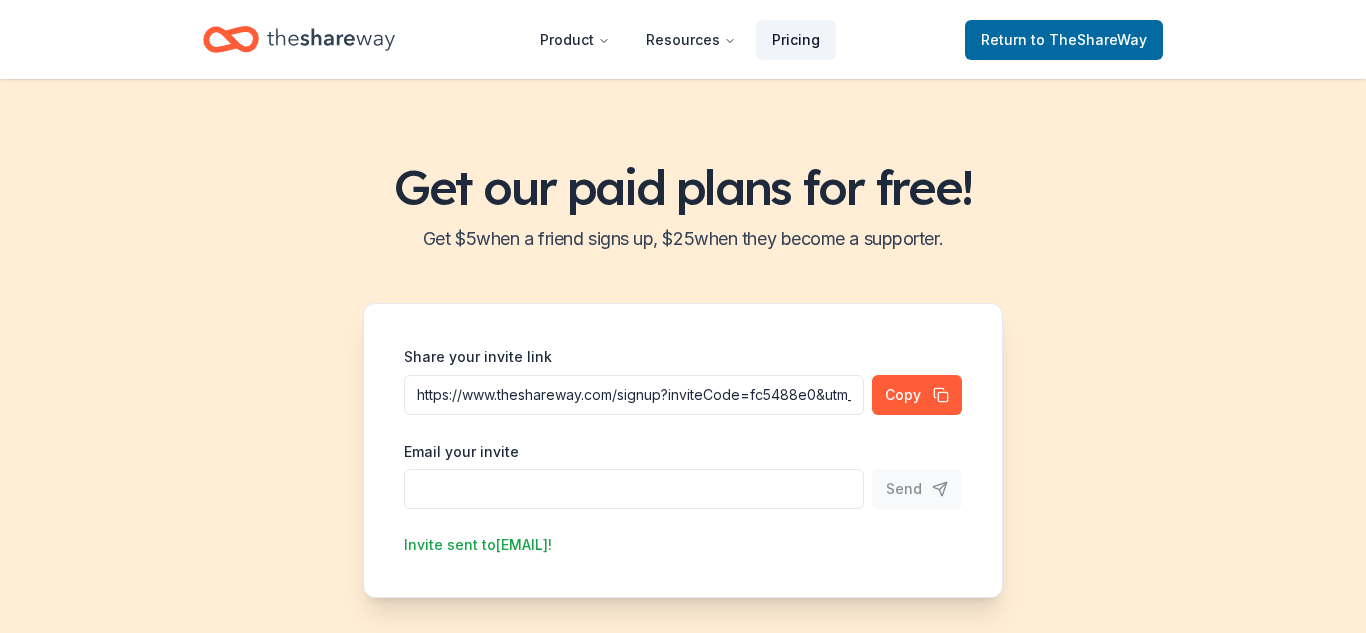 click on "Pricing" at bounding box center [796, 40] 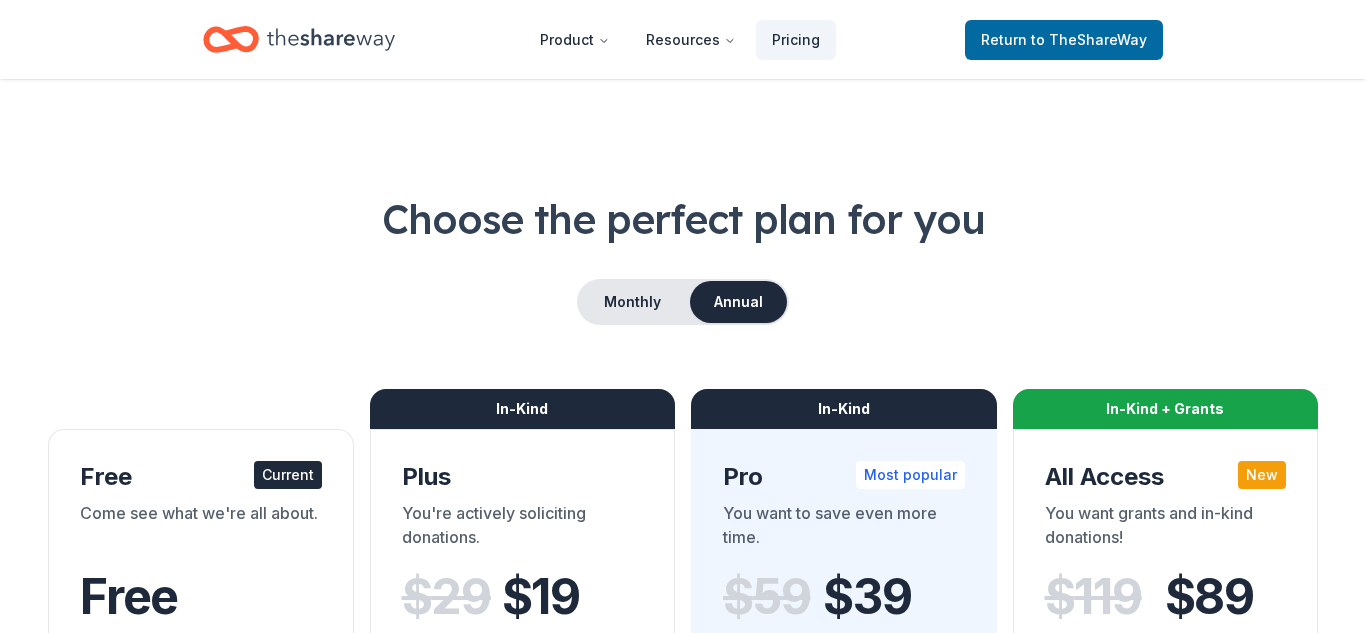 scroll, scrollTop: 0, scrollLeft: 0, axis: both 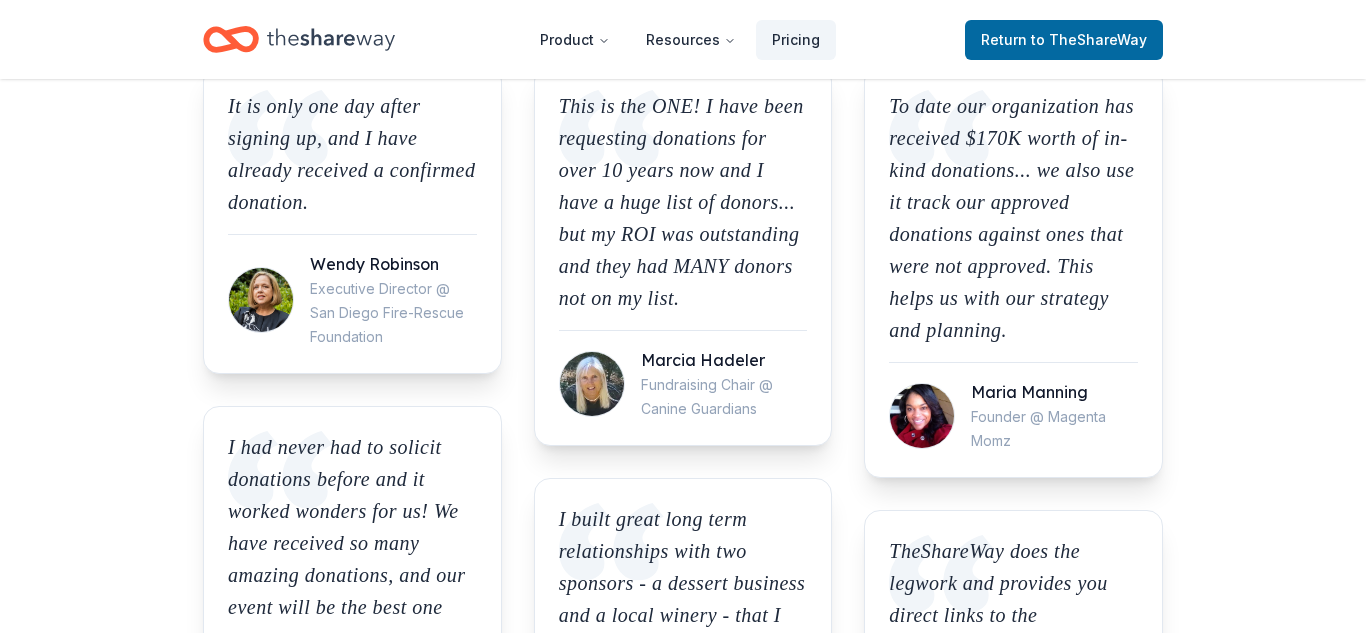 click on "Maria Manning" at bounding box center [1054, 392] 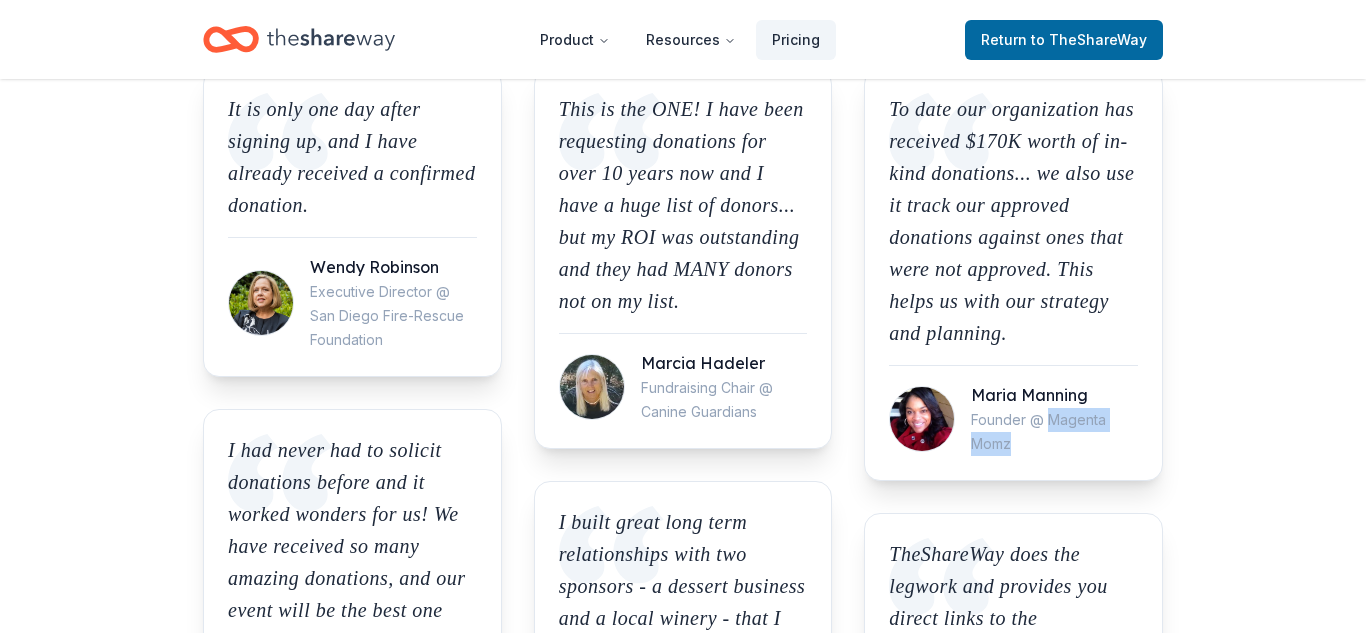 drag, startPoint x: 1051, startPoint y: 454, endPoint x: 1046, endPoint y: 480, distance: 26.476404 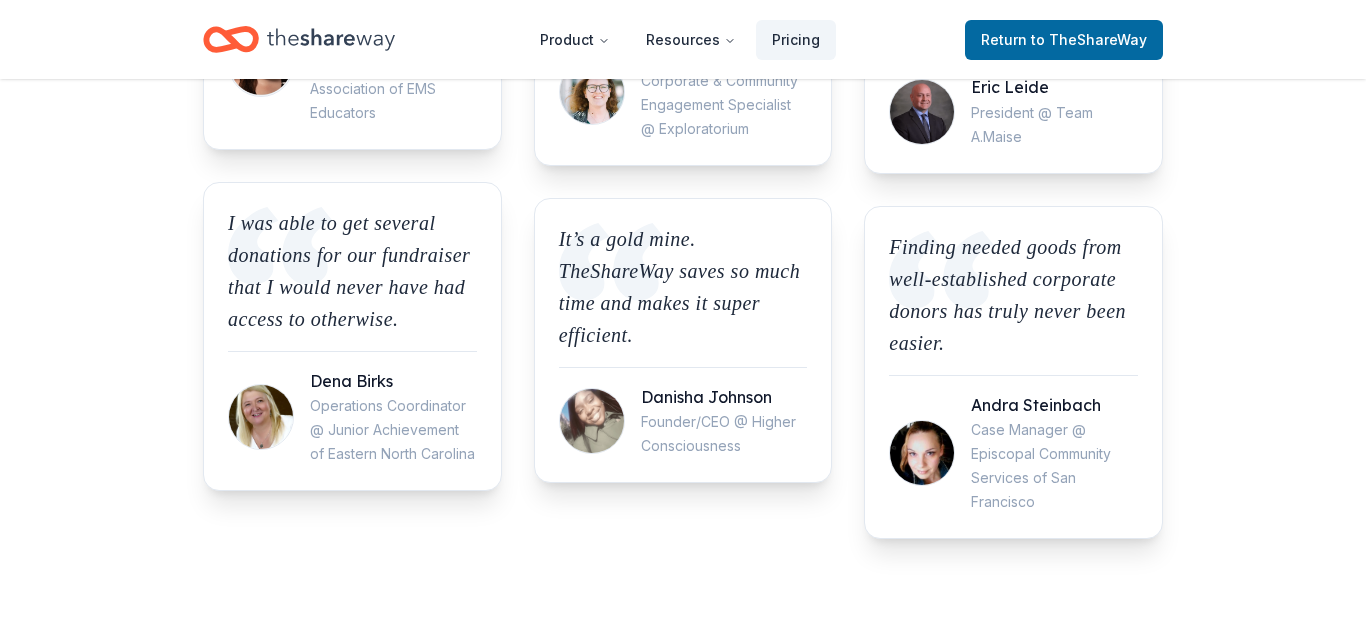scroll, scrollTop: 2466, scrollLeft: 0, axis: vertical 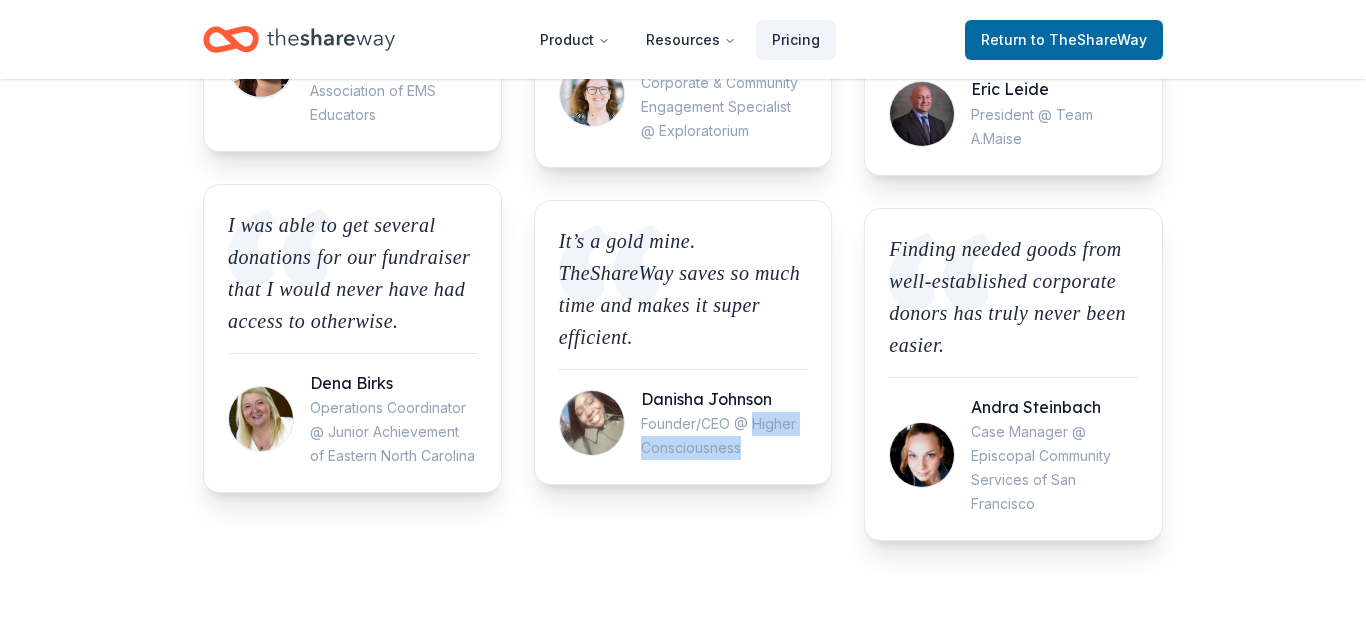 drag, startPoint x: 753, startPoint y: 455, endPoint x: 758, endPoint y: 476, distance: 21.587032 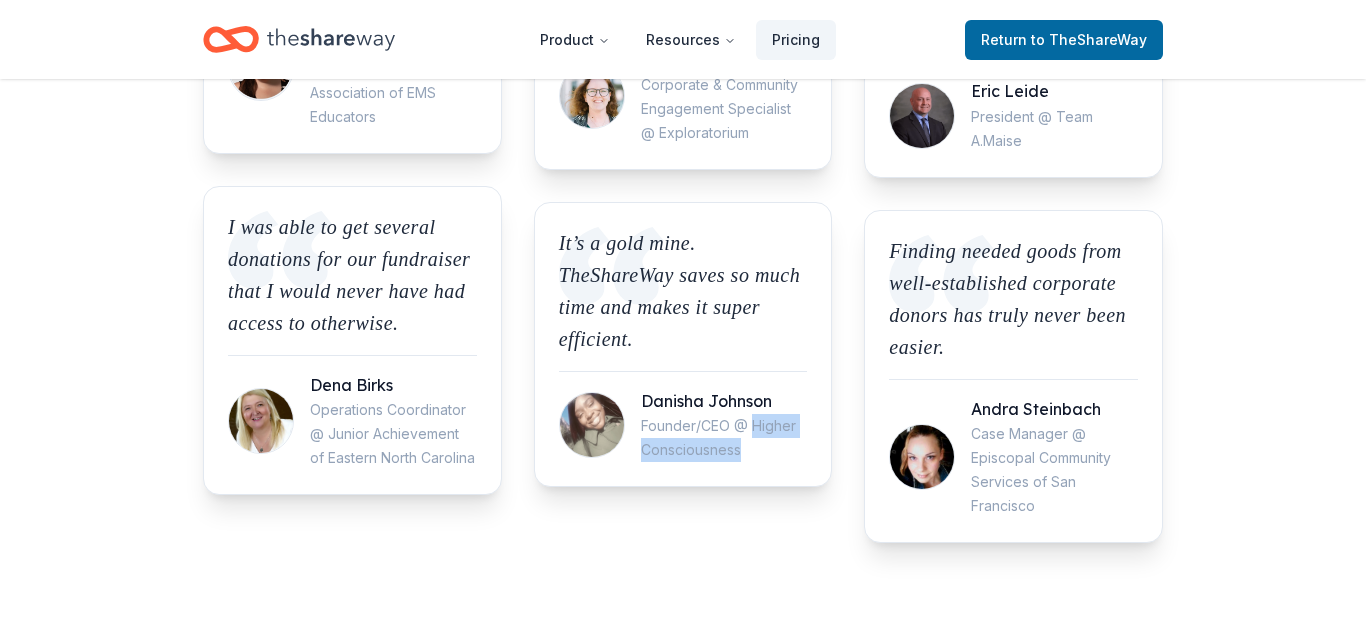 copy on "Higher Consciousness" 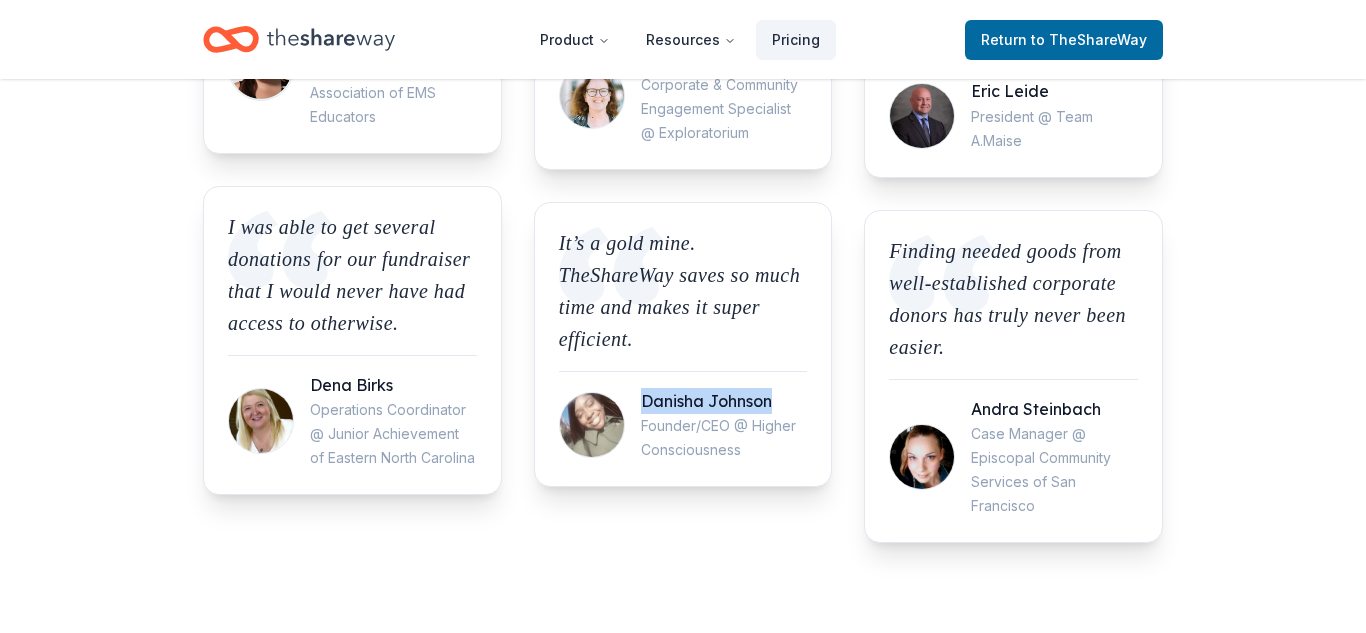 scroll, scrollTop: 2462, scrollLeft: 0, axis: vertical 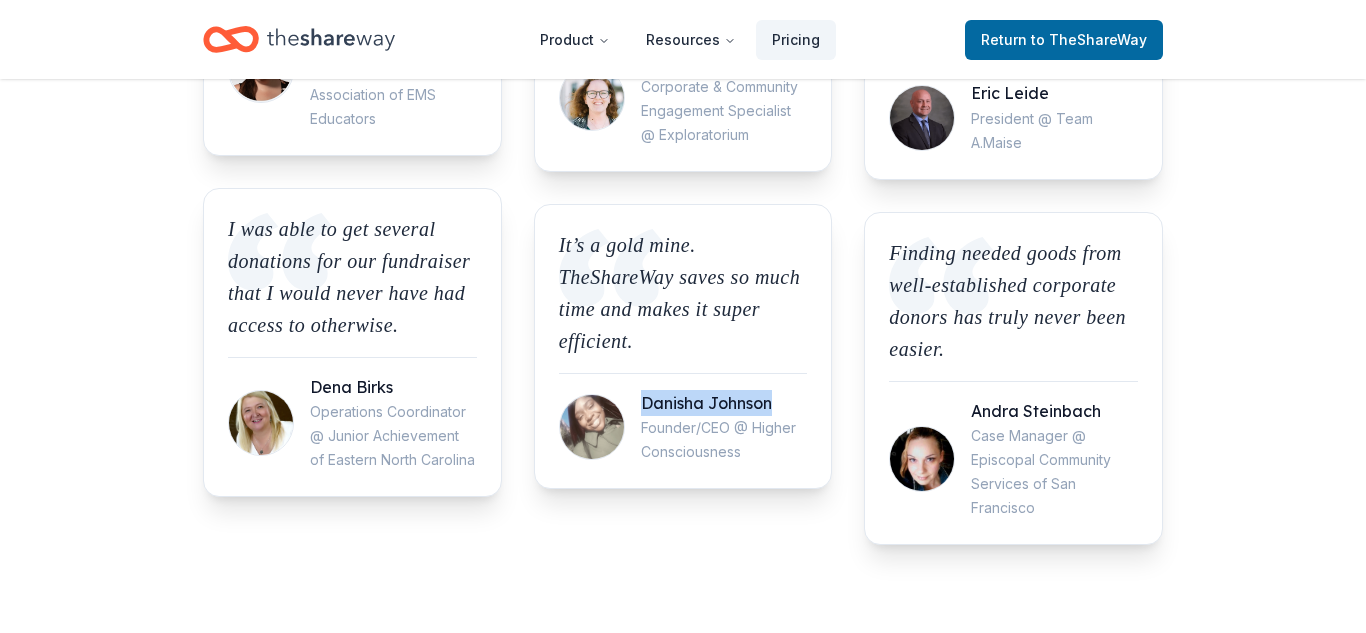drag, startPoint x: 643, startPoint y: 430, endPoint x: 771, endPoint y: 436, distance: 128.14055 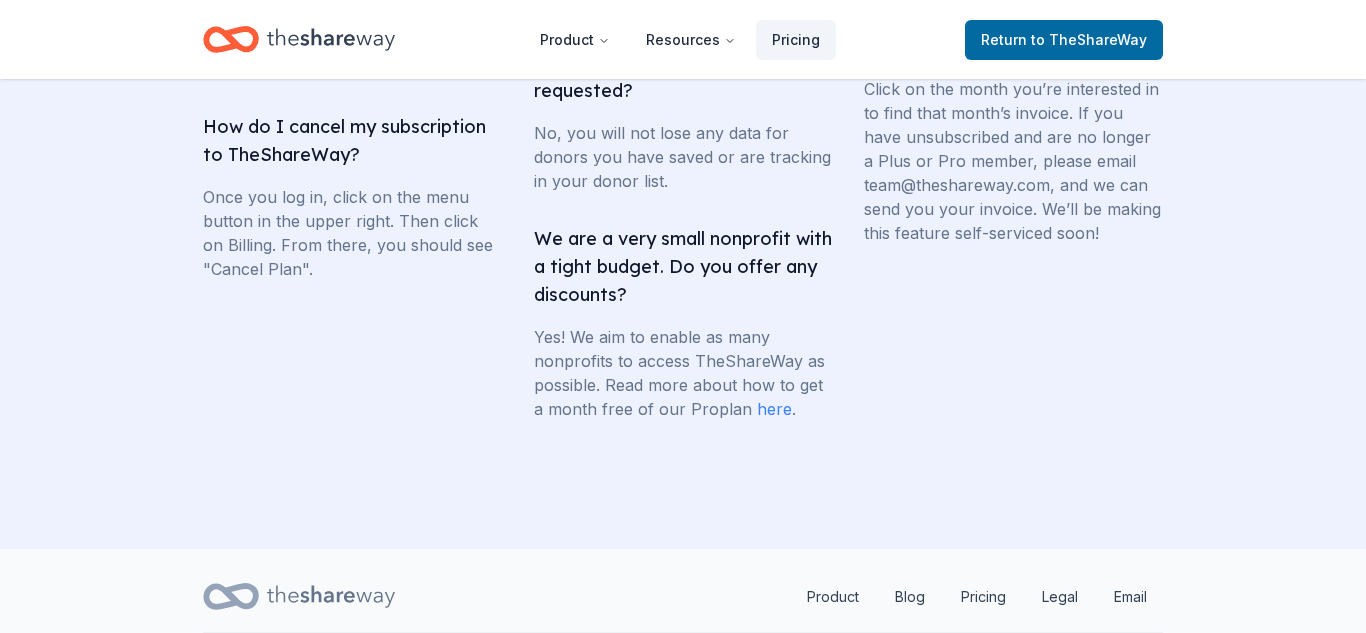 scroll, scrollTop: 4194, scrollLeft: 0, axis: vertical 